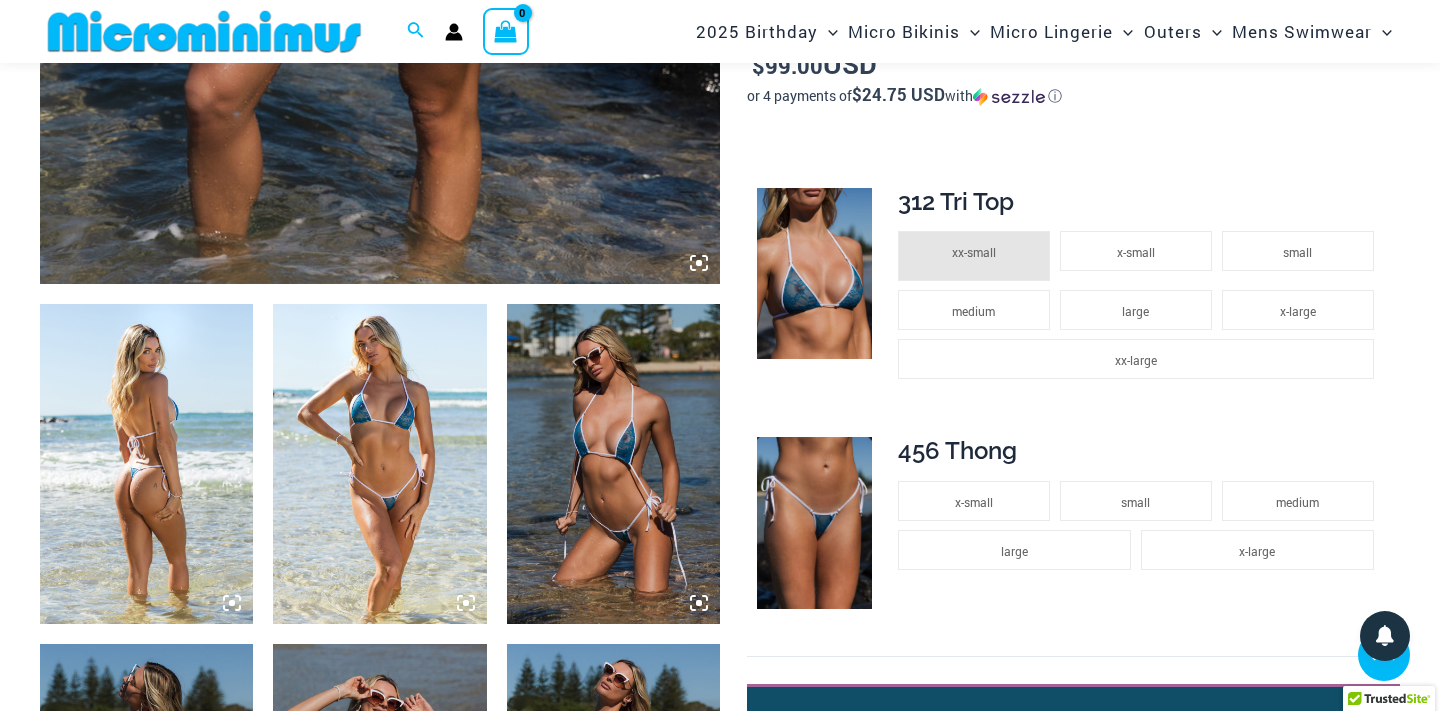 scroll, scrollTop: 918, scrollLeft: 0, axis: vertical 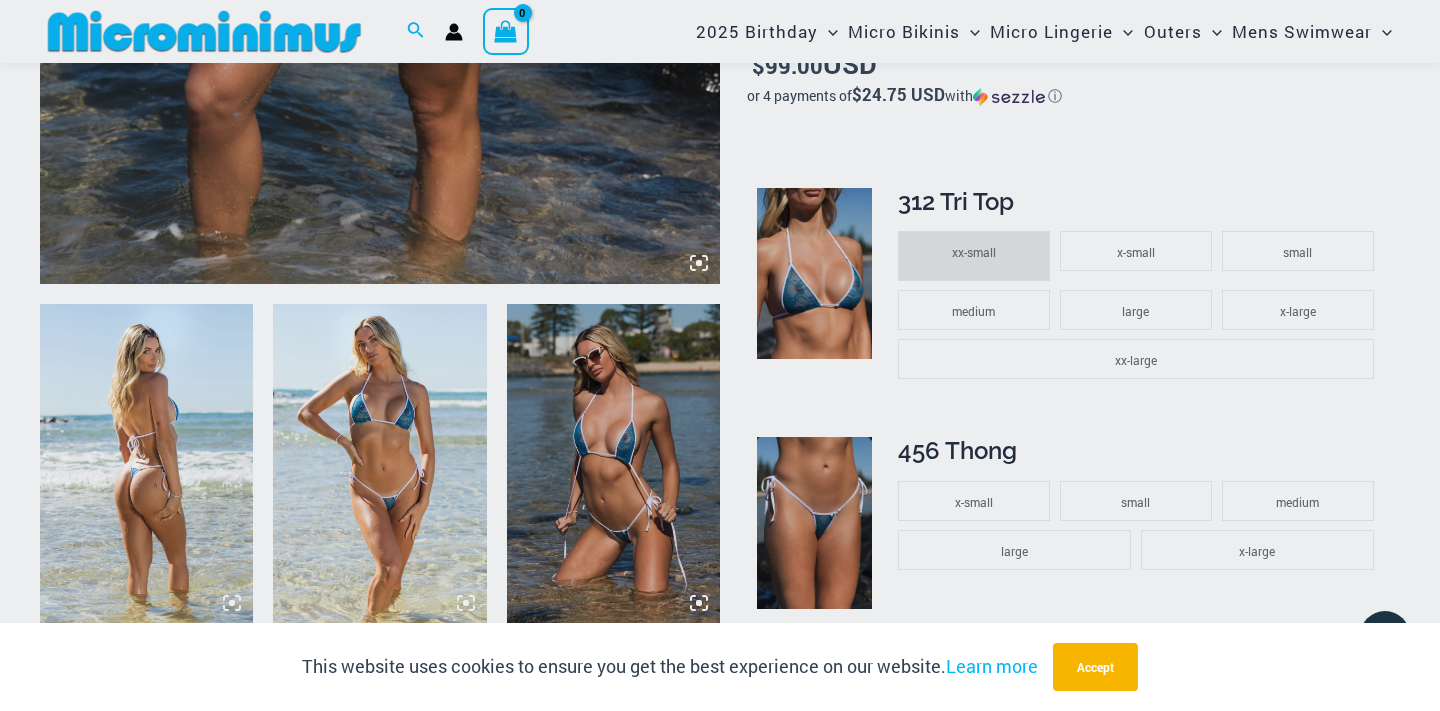 click on "“The Hottest Styles You’ve Never Seen” Exclusive Looks. Private Drops. Only Our Inner Circle. You’re this close to unlocking our most daring designs, secret sales, and behind-the-scenes exclusives. Microminimus isn’t just a shop—it’s a hidden playground of confidence and temptation. Sign up now" at bounding box center [720, 355] 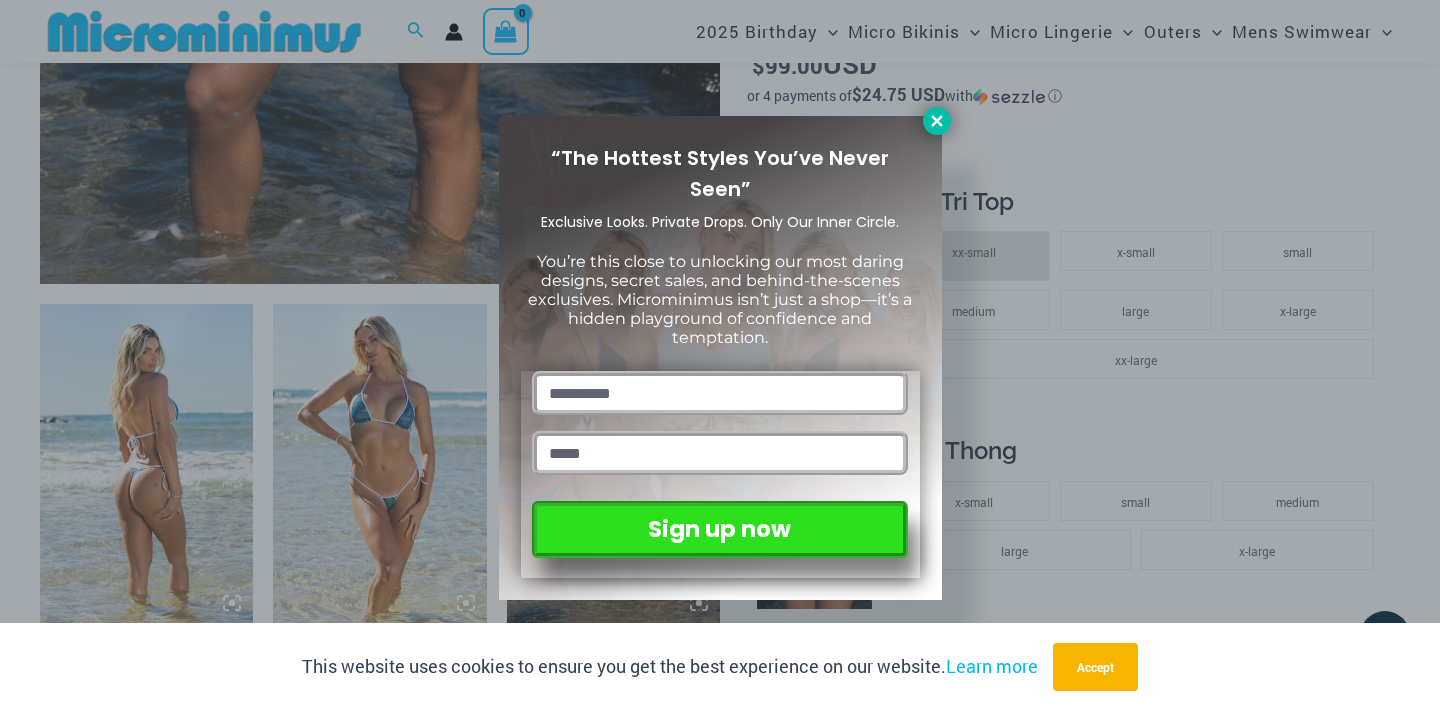 click 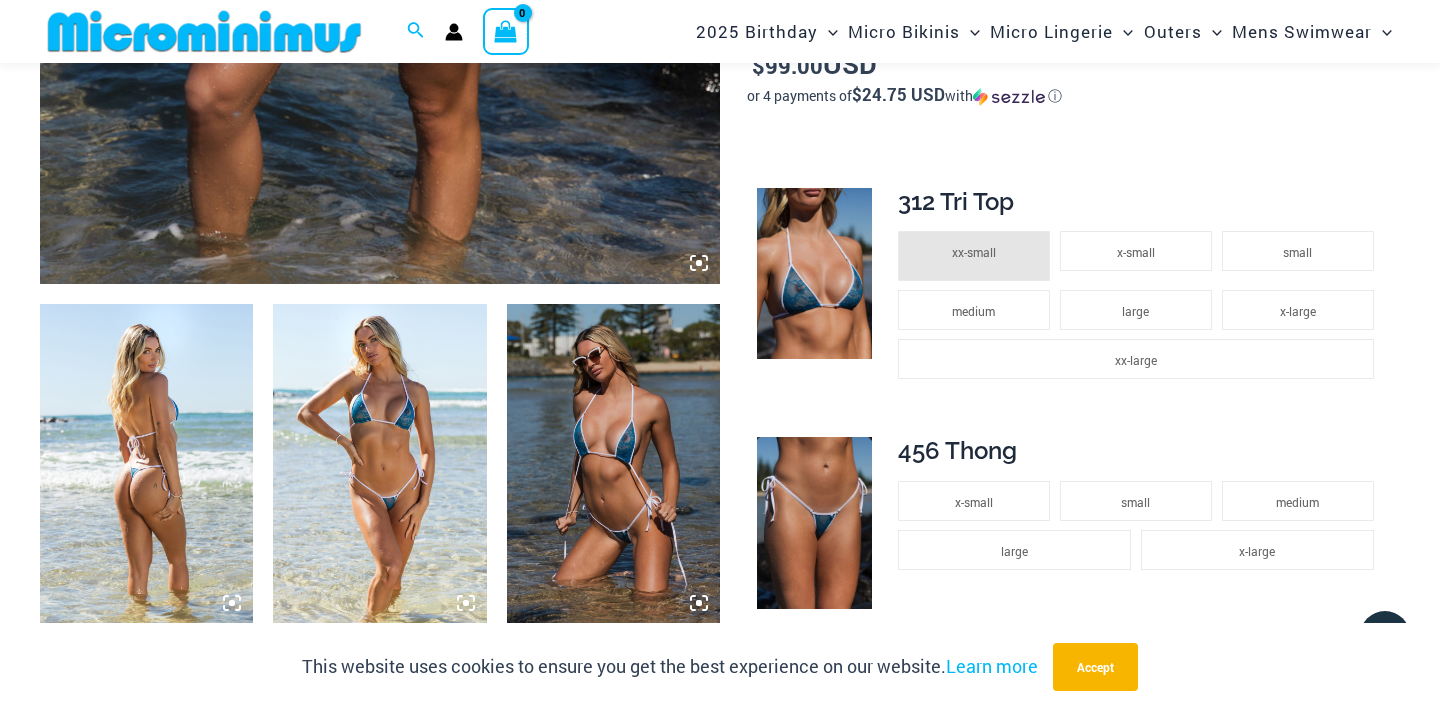 click at bounding box center [613, 464] 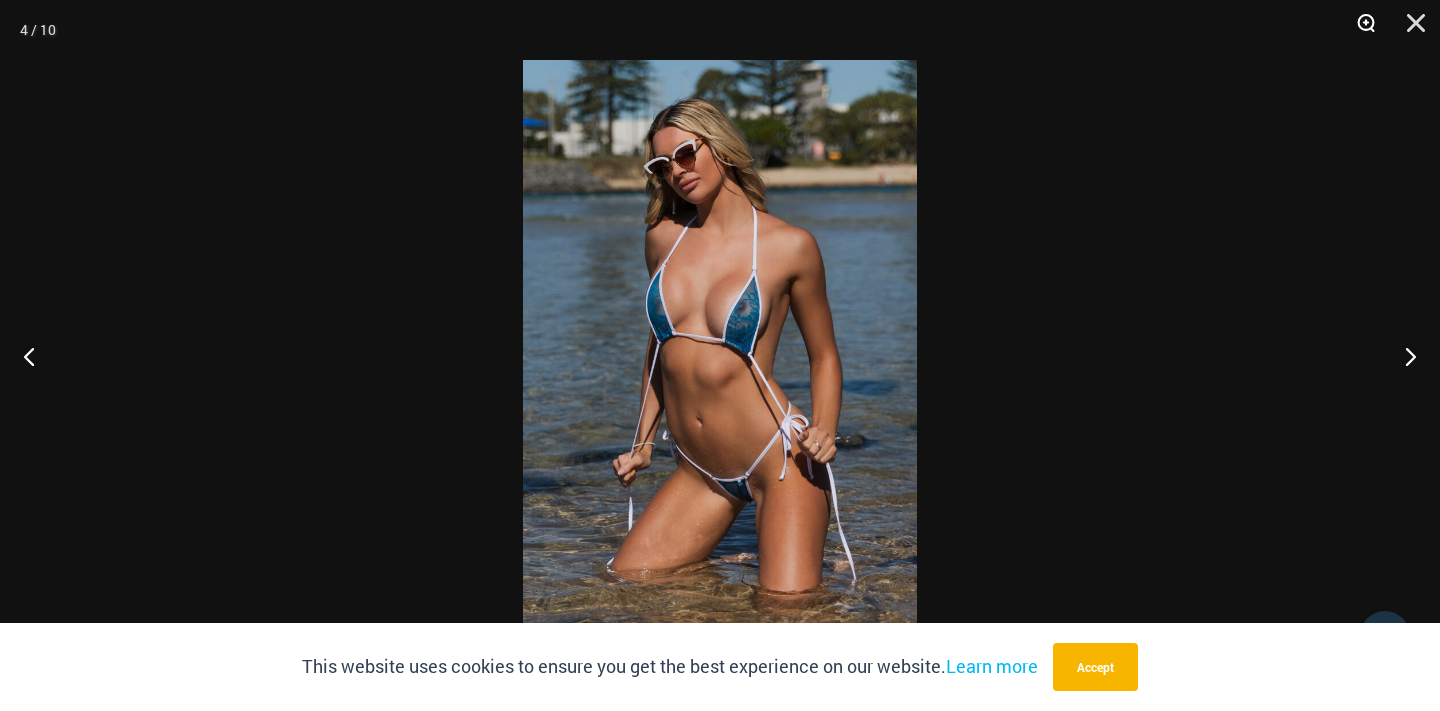 click at bounding box center (1359, 30) 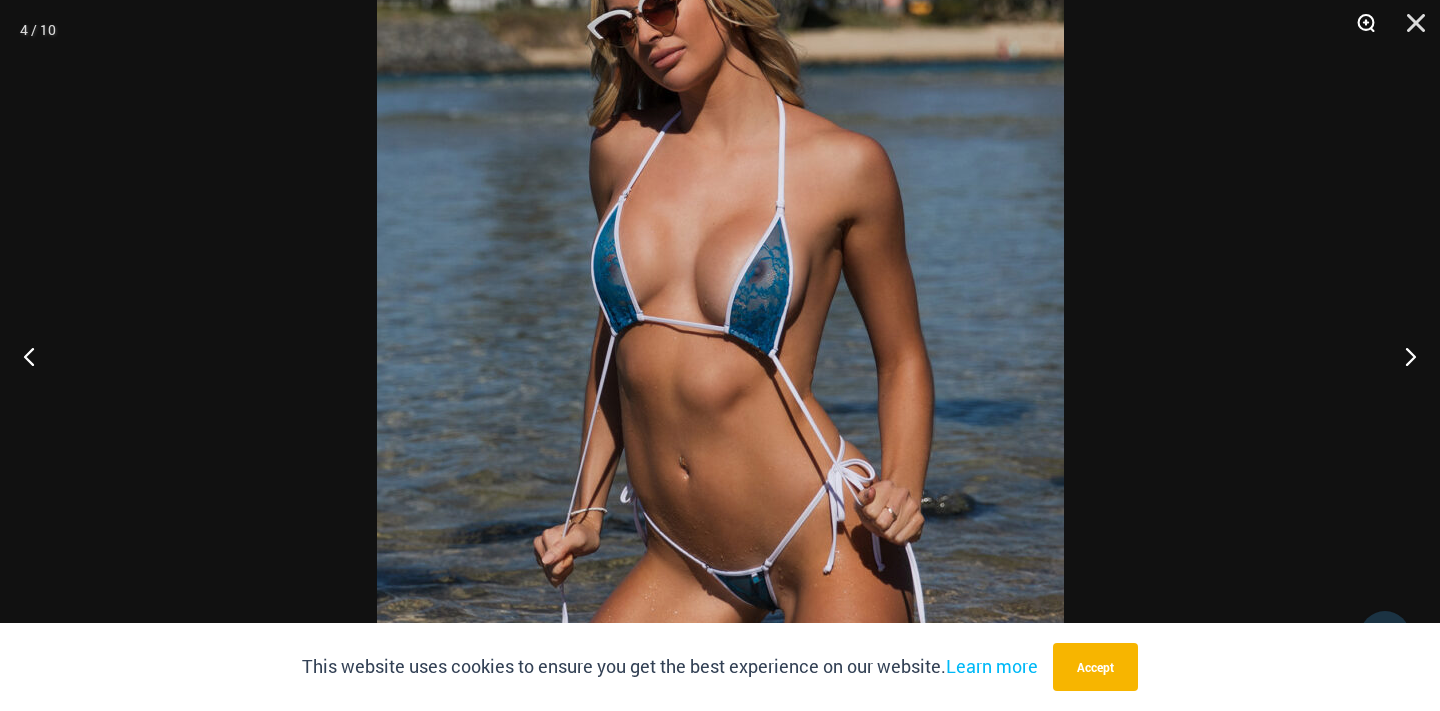 click at bounding box center [1359, 30] 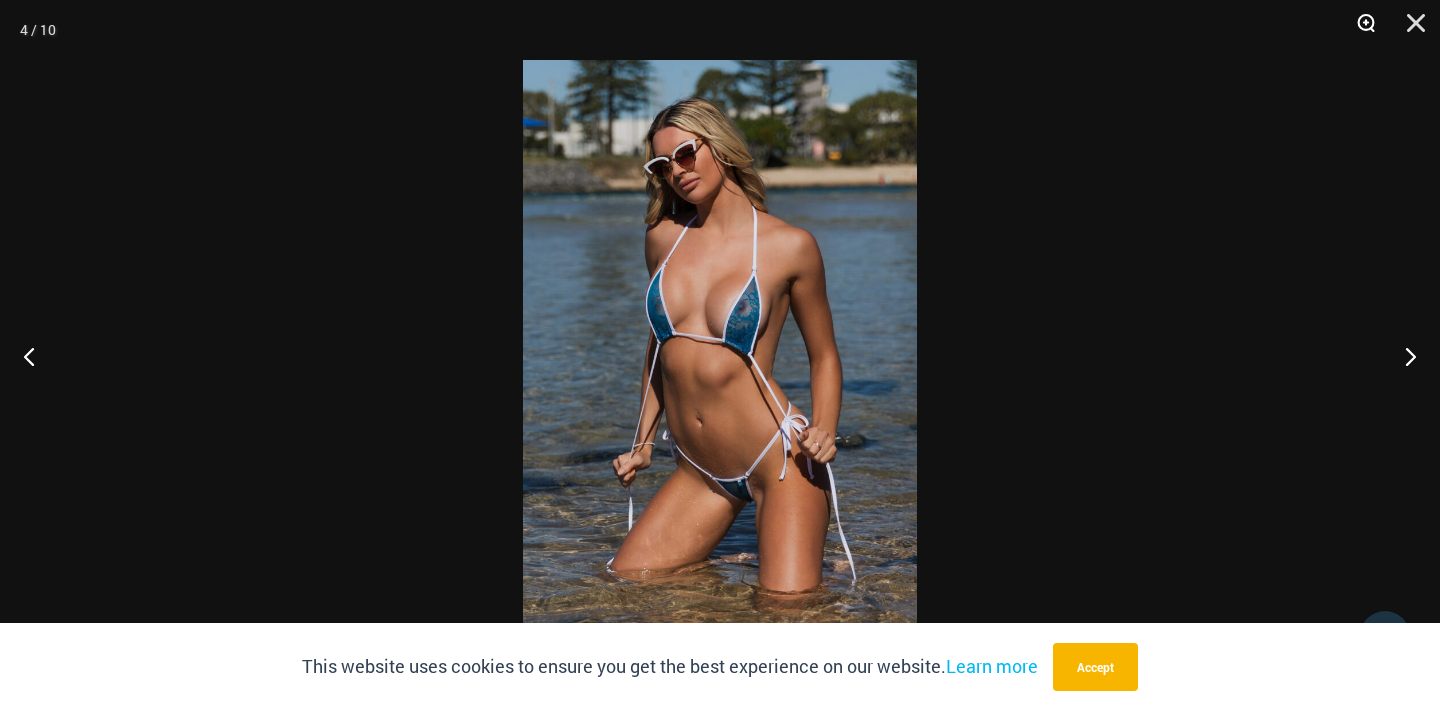 click at bounding box center [1359, 30] 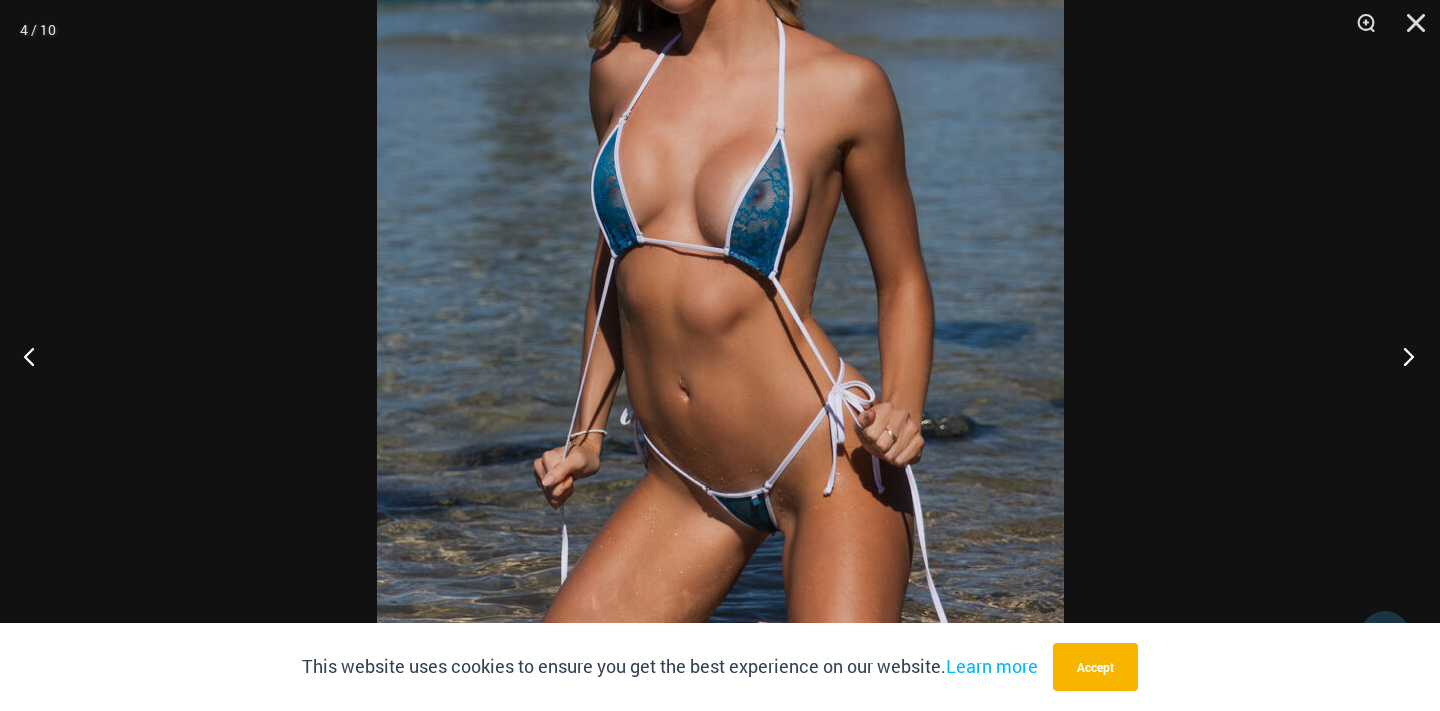 click at bounding box center [1402, 356] 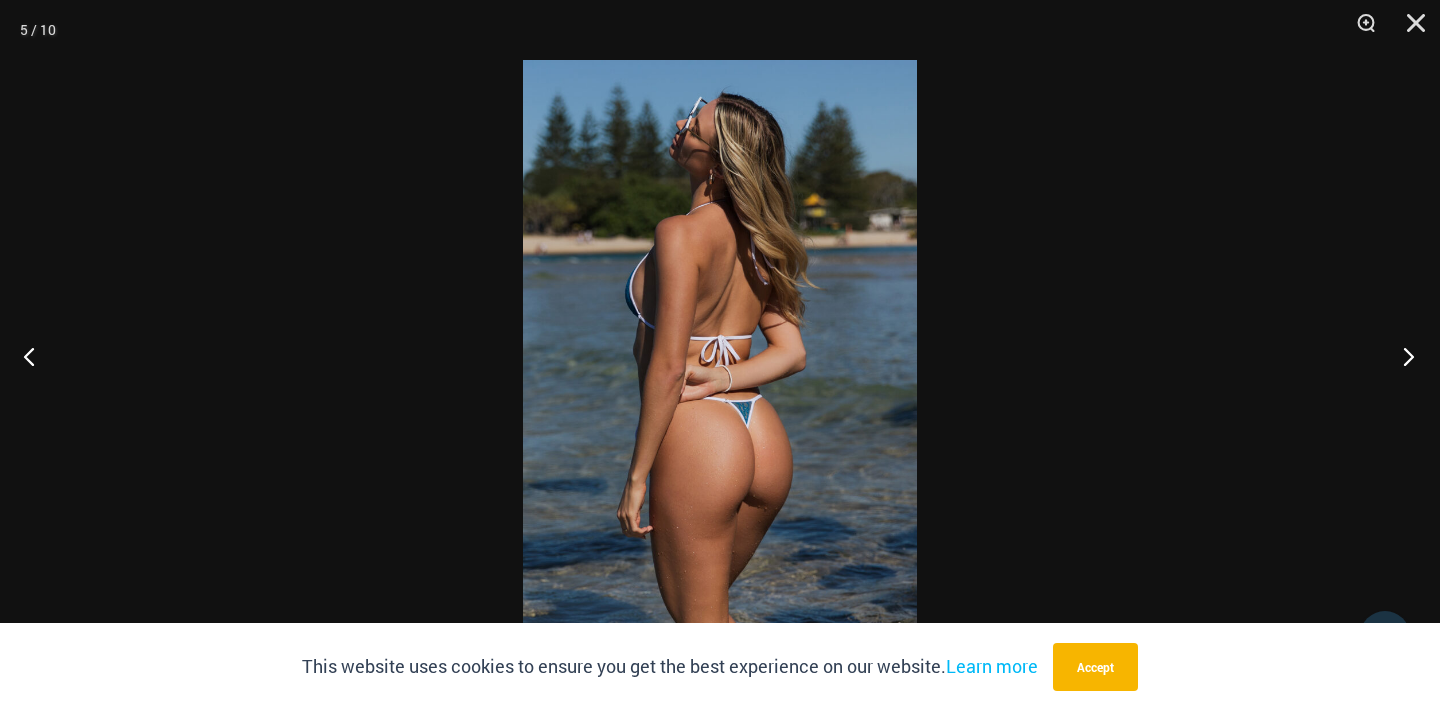 click at bounding box center (1402, 356) 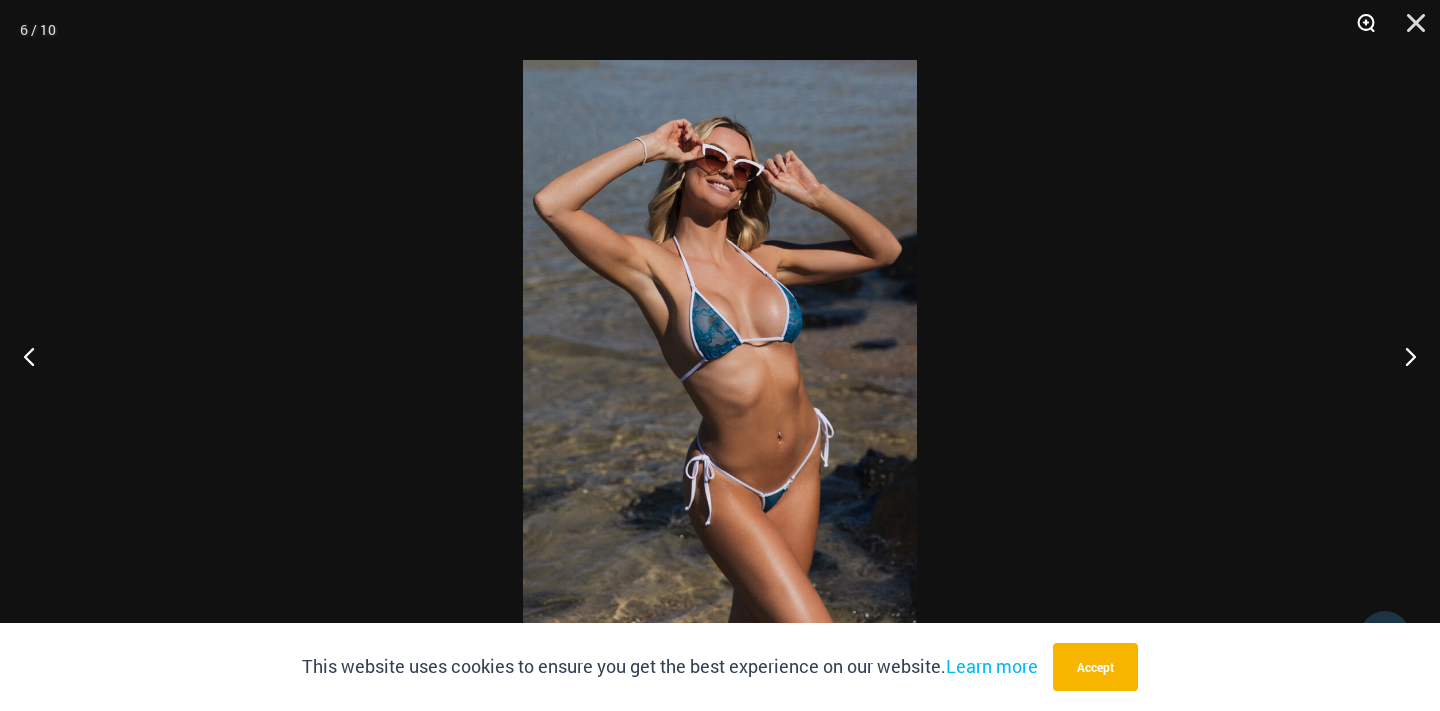 click at bounding box center [1359, 30] 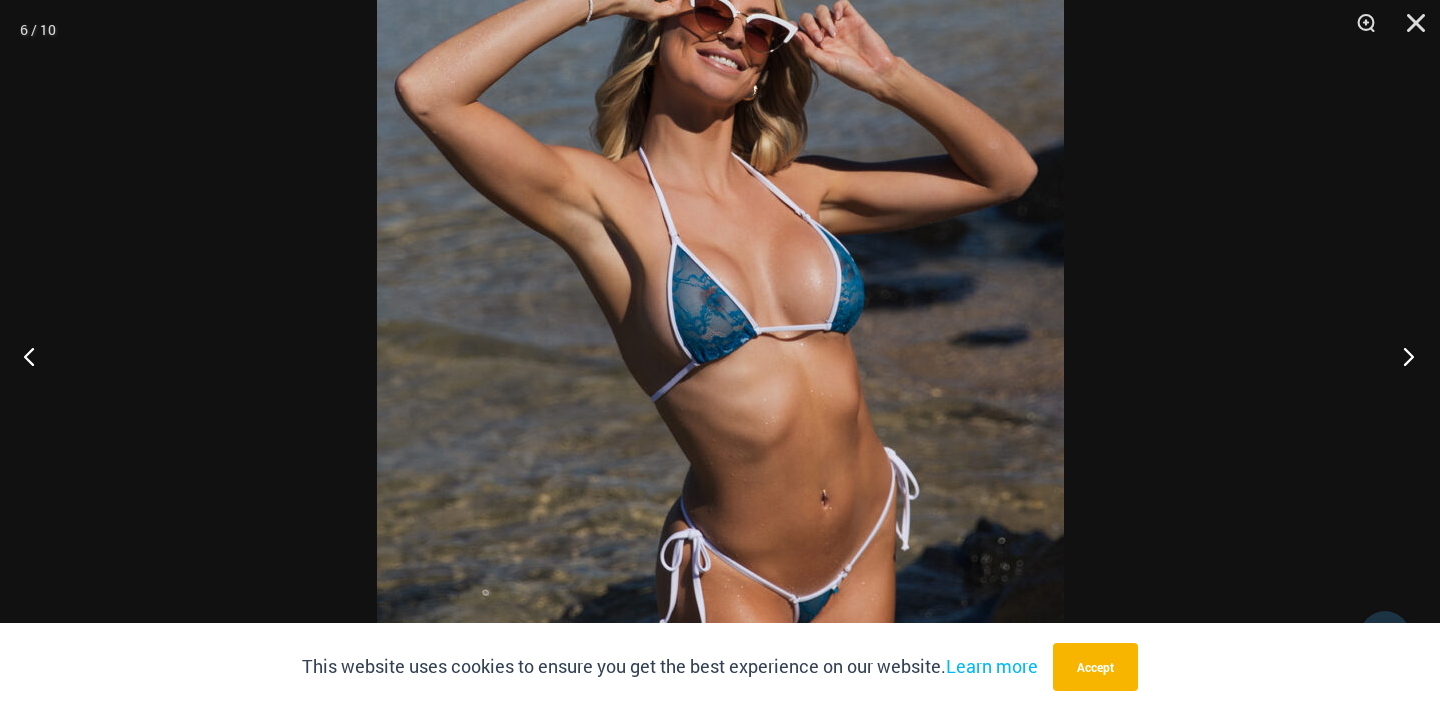click at bounding box center [1402, 356] 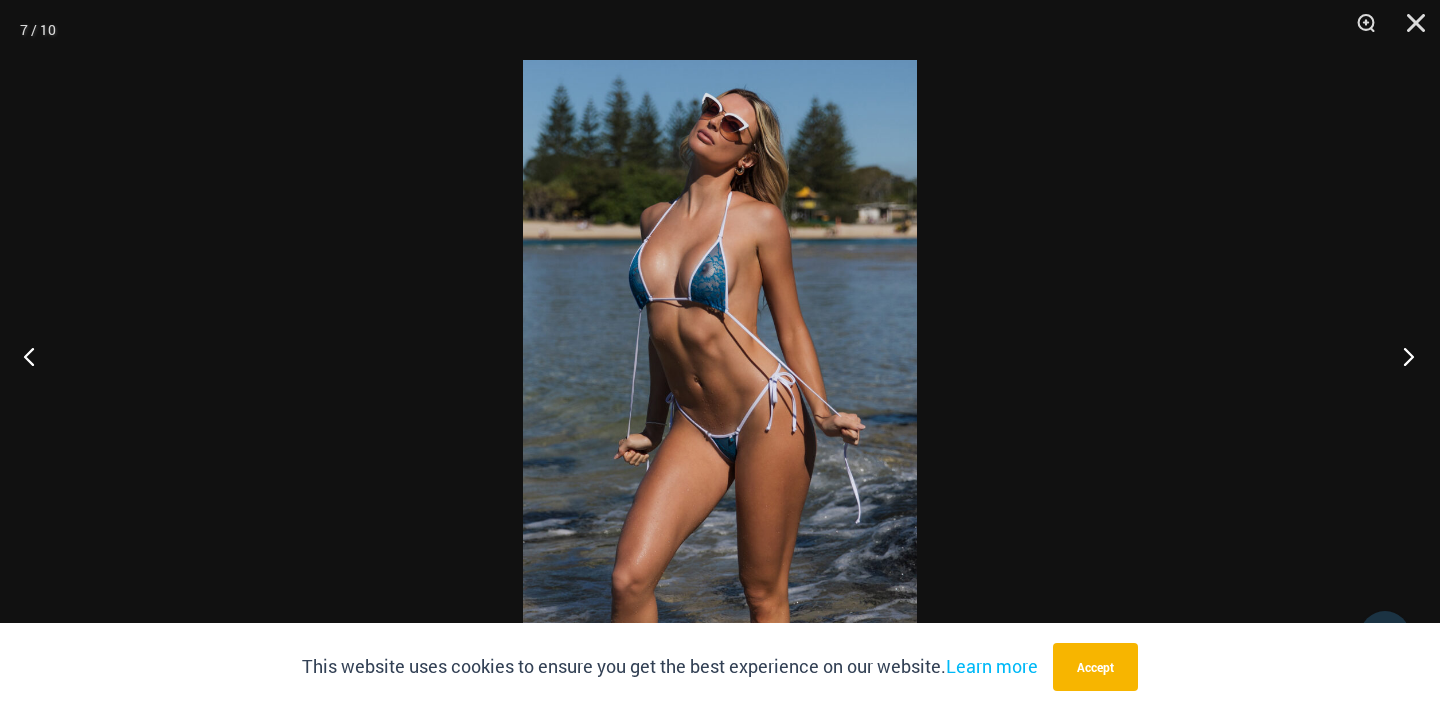 click at bounding box center [1402, 356] 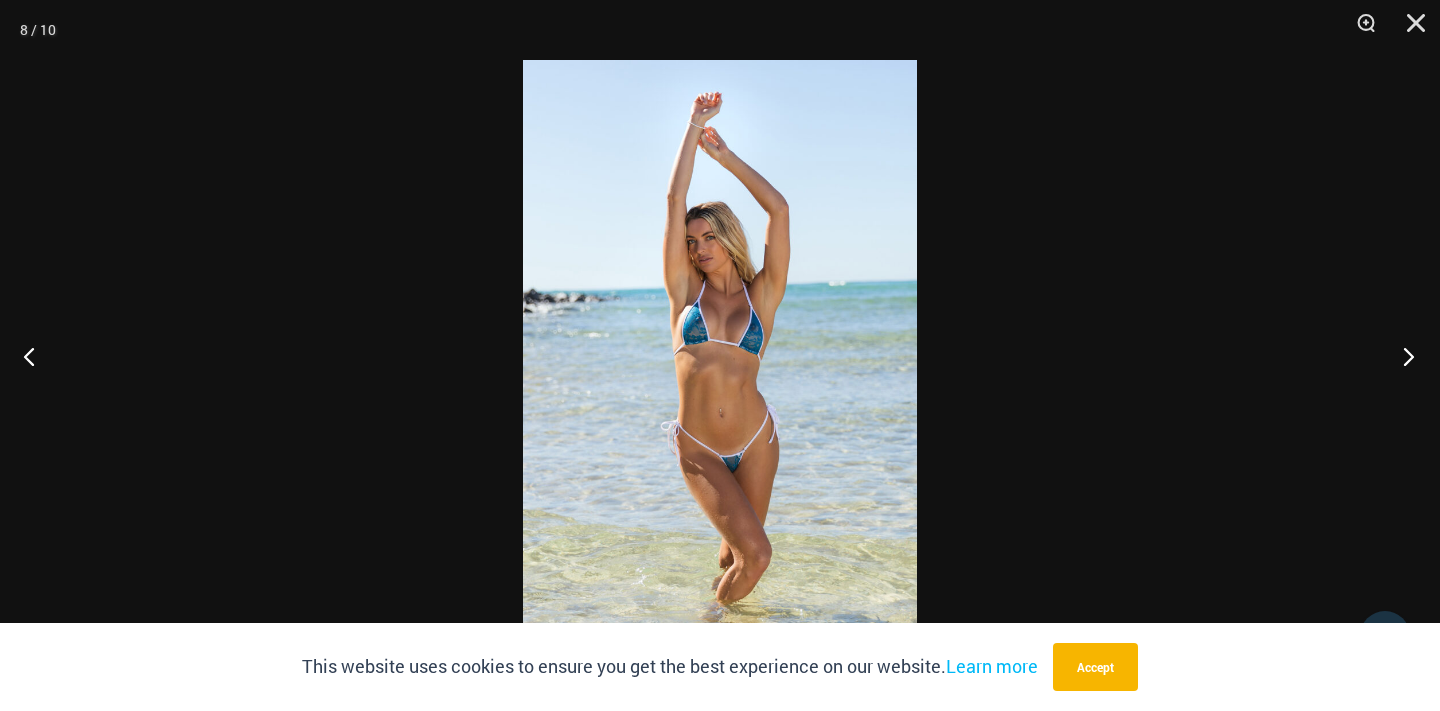 click at bounding box center (1402, 356) 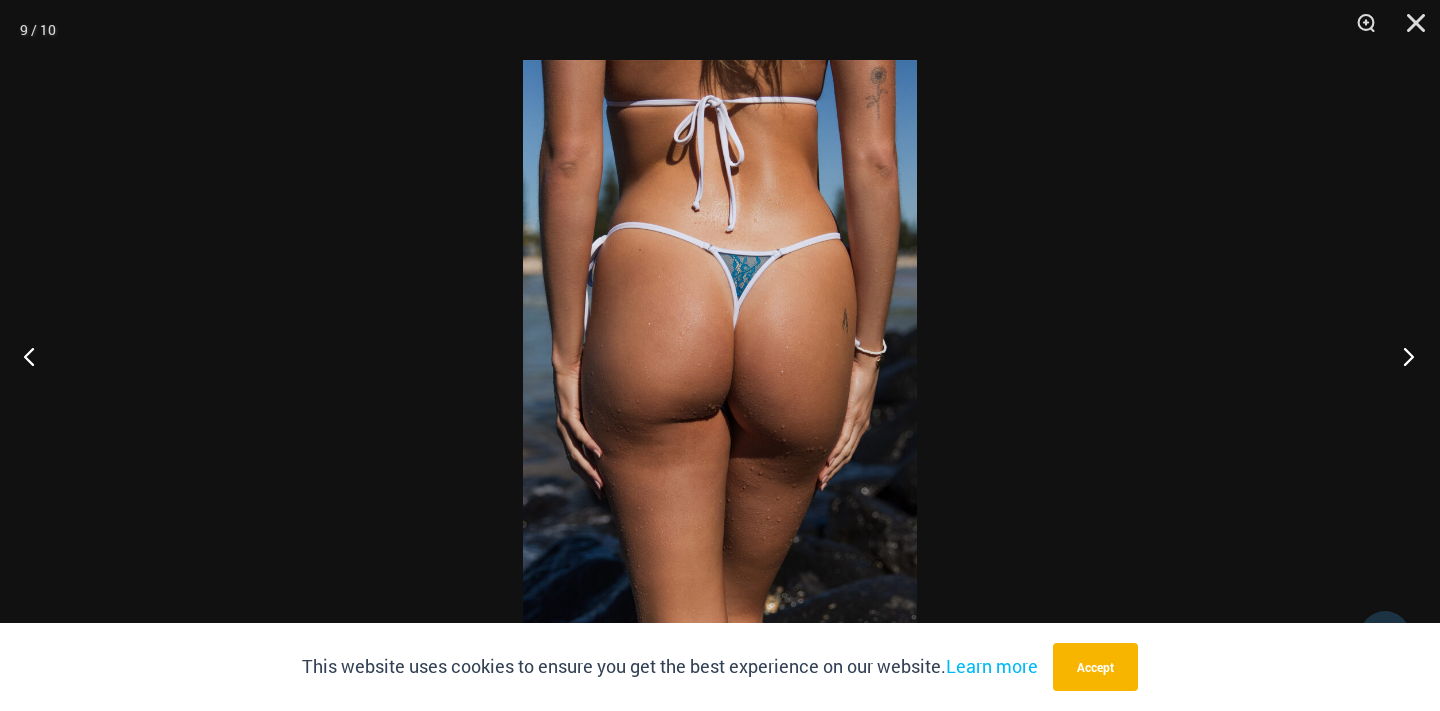 click at bounding box center [1402, 356] 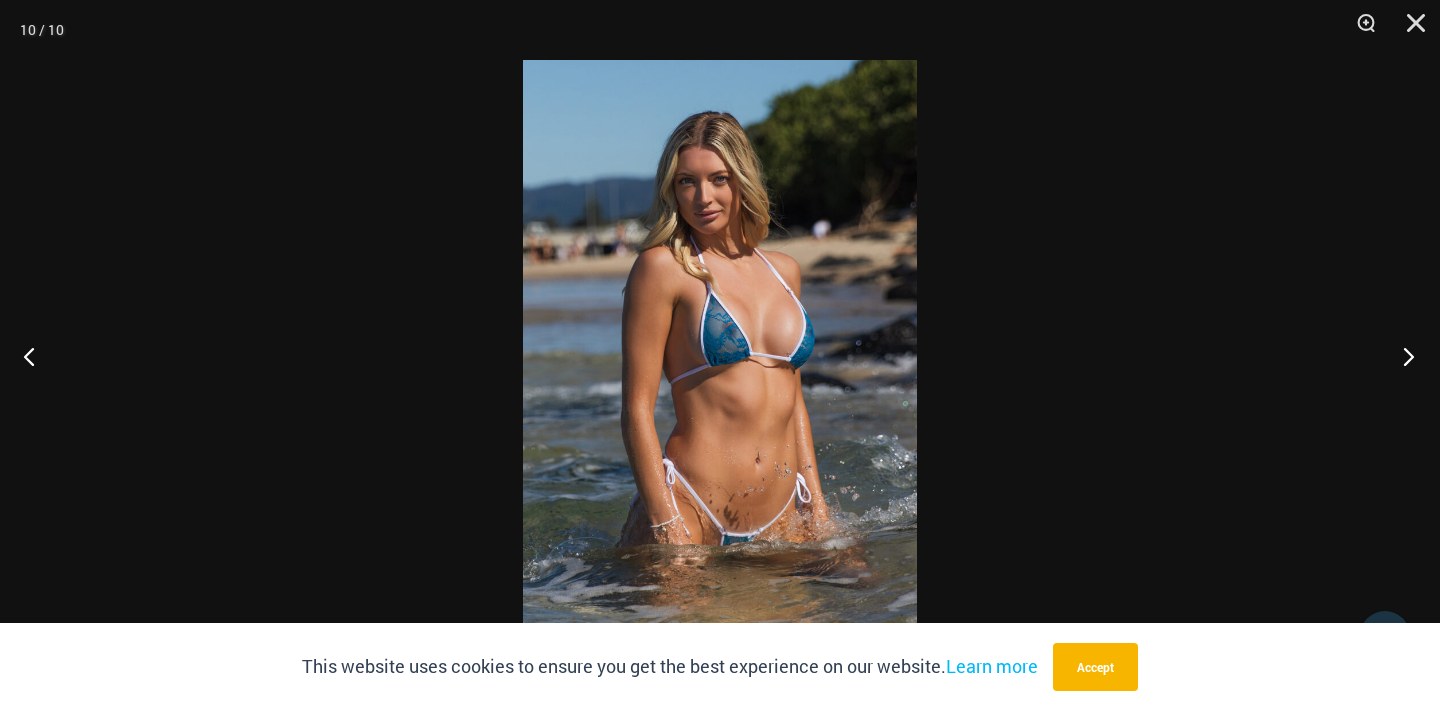 click at bounding box center (1402, 356) 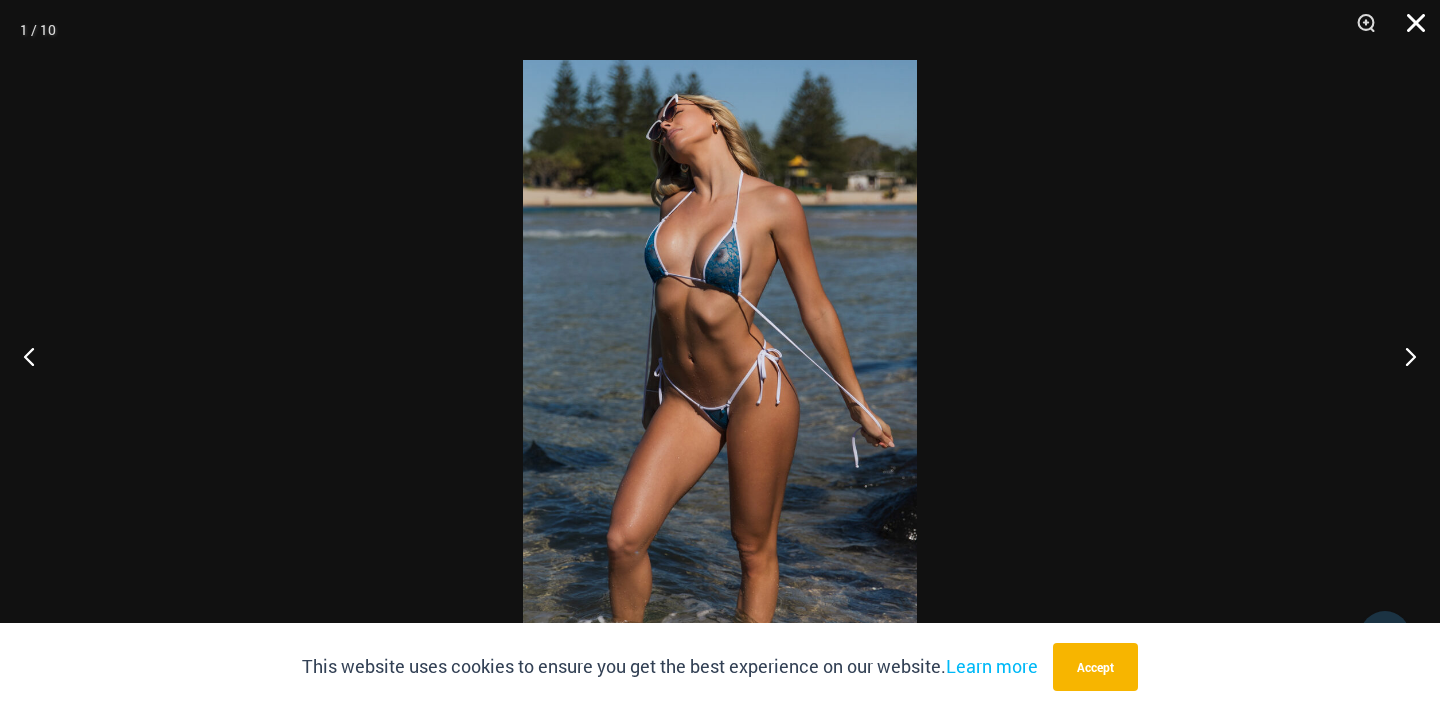 click at bounding box center (1409, 30) 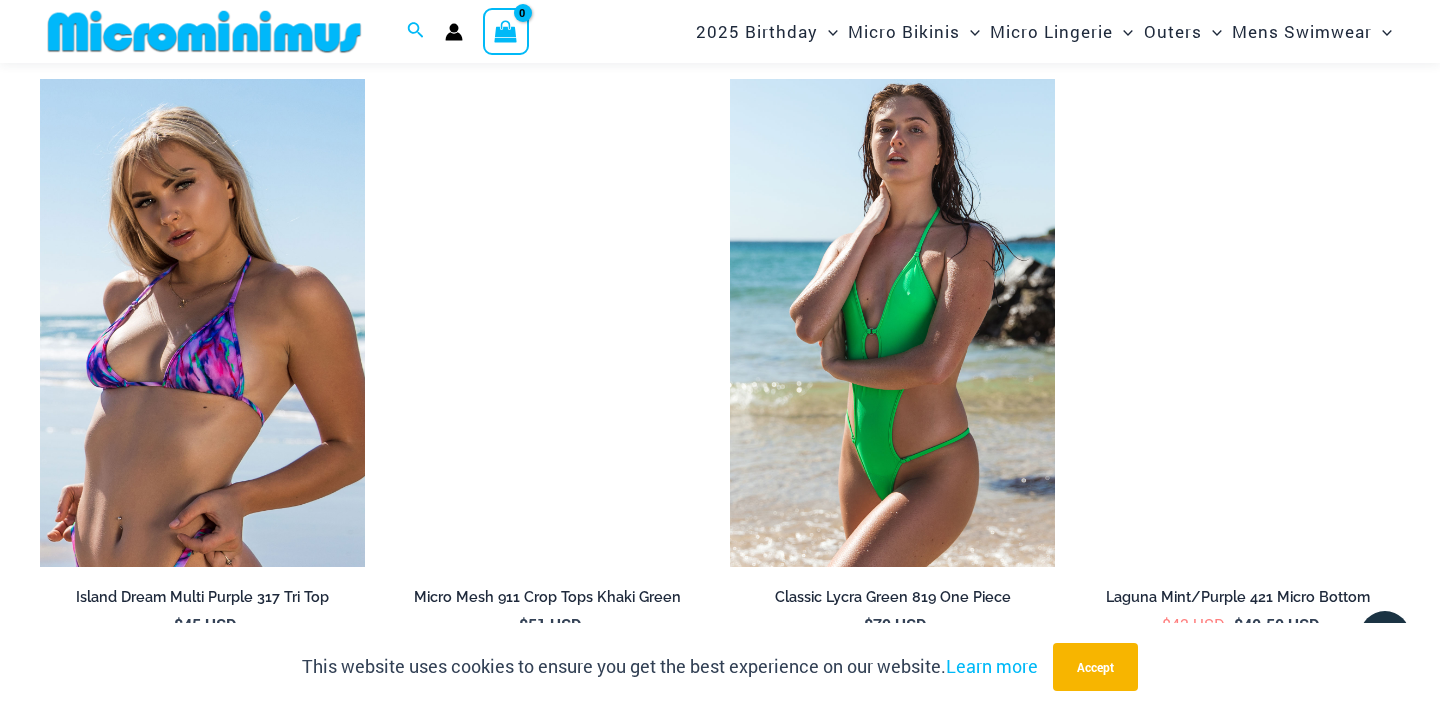 scroll, scrollTop: 3739, scrollLeft: 0, axis: vertical 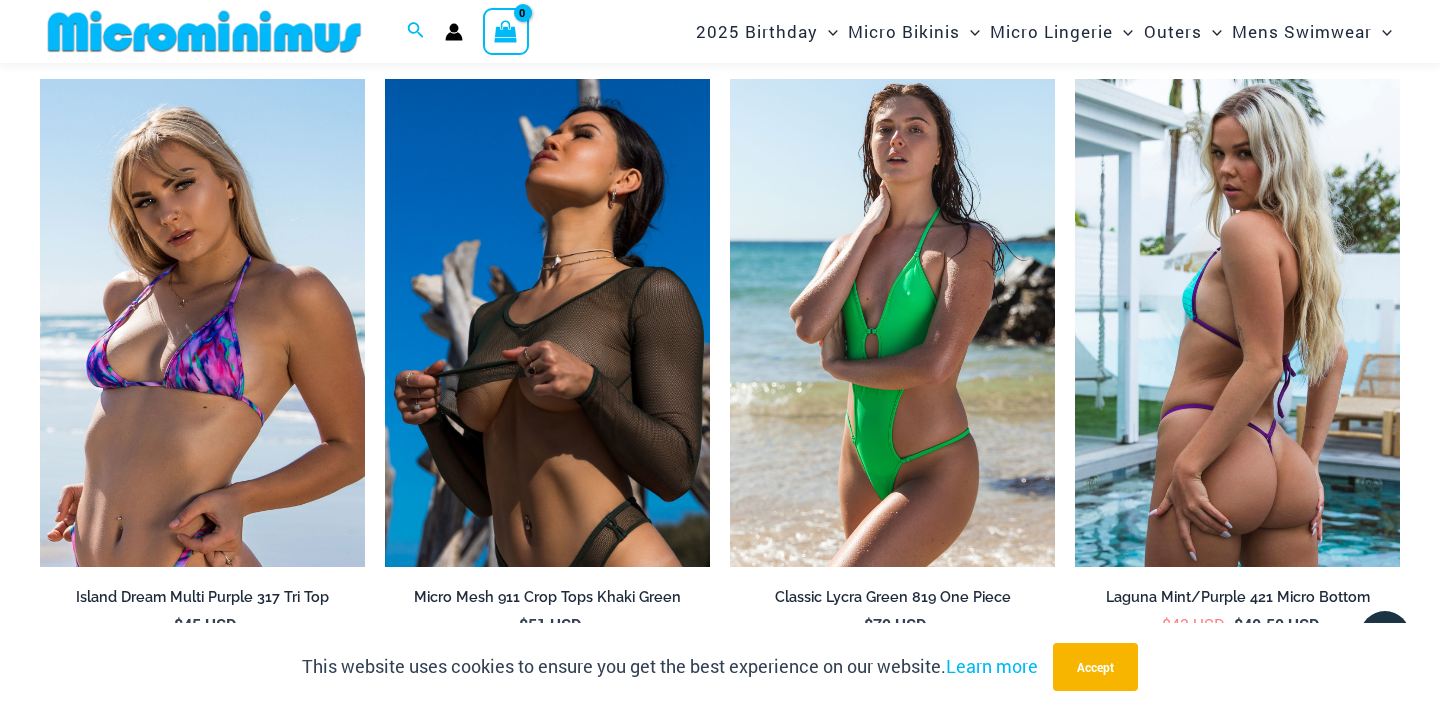 click at bounding box center [547, 323] 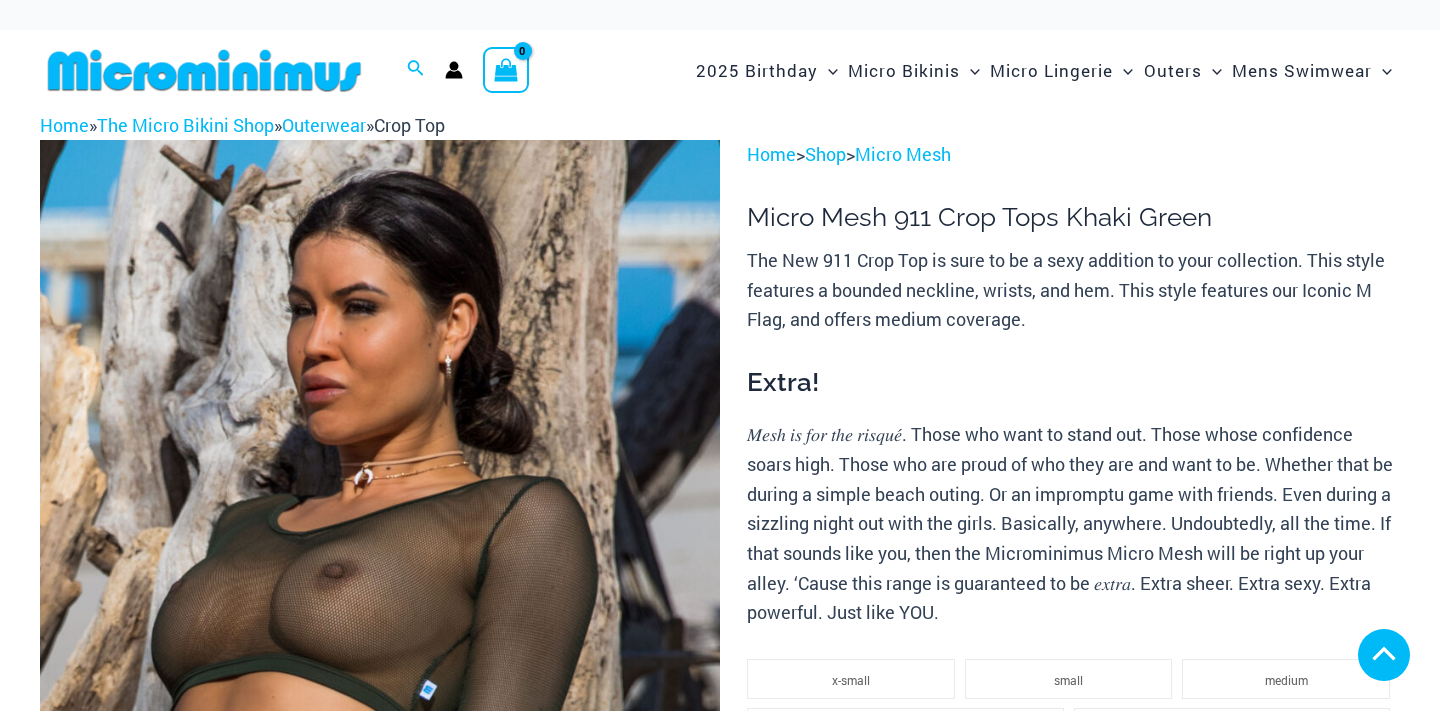 scroll, scrollTop: 913, scrollLeft: 0, axis: vertical 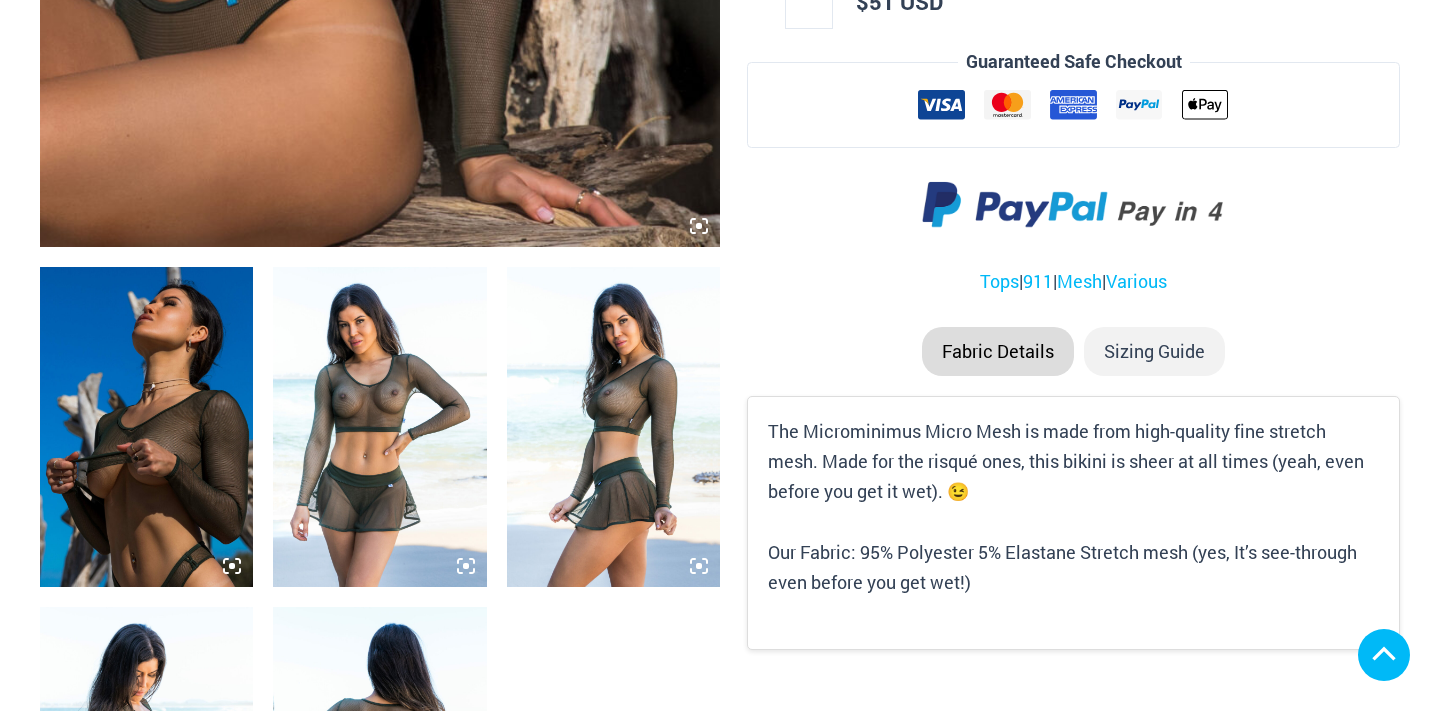 click at bounding box center (146, 427) 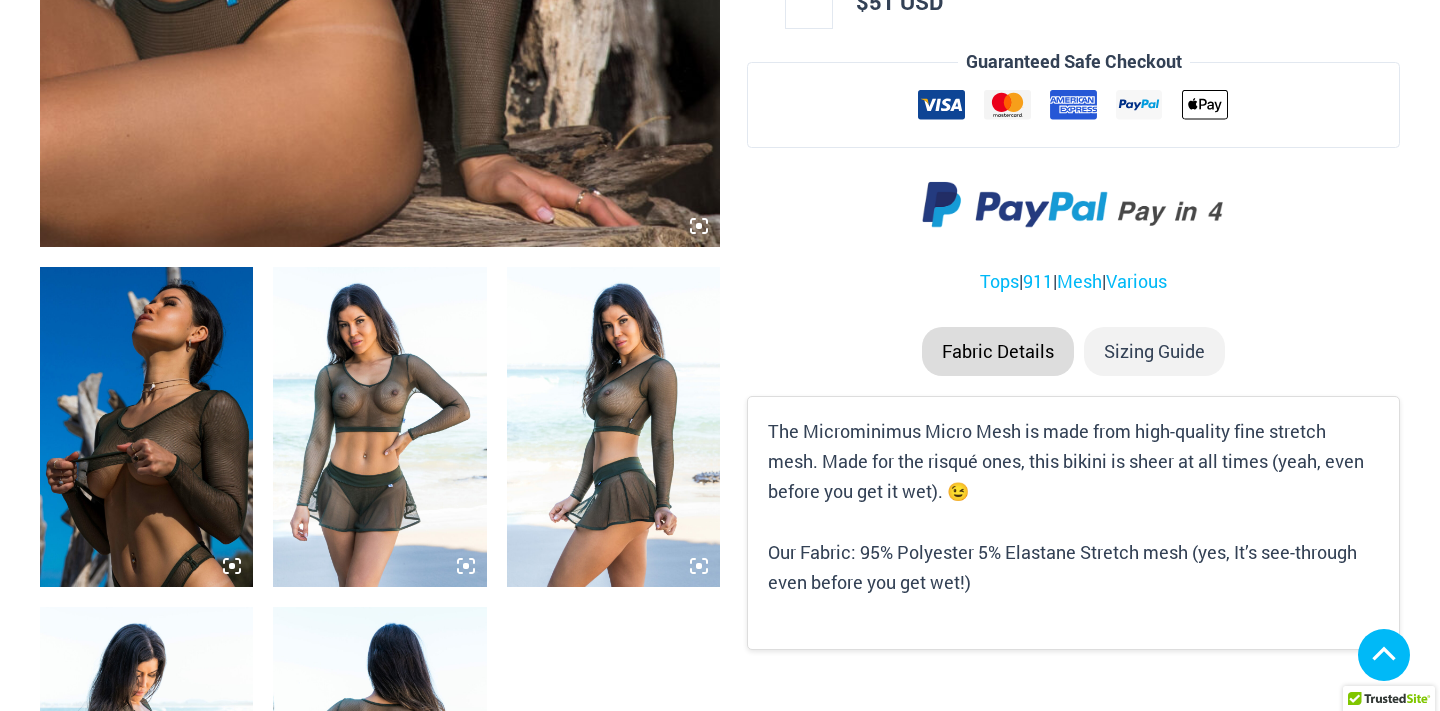 scroll, scrollTop: 913, scrollLeft: 0, axis: vertical 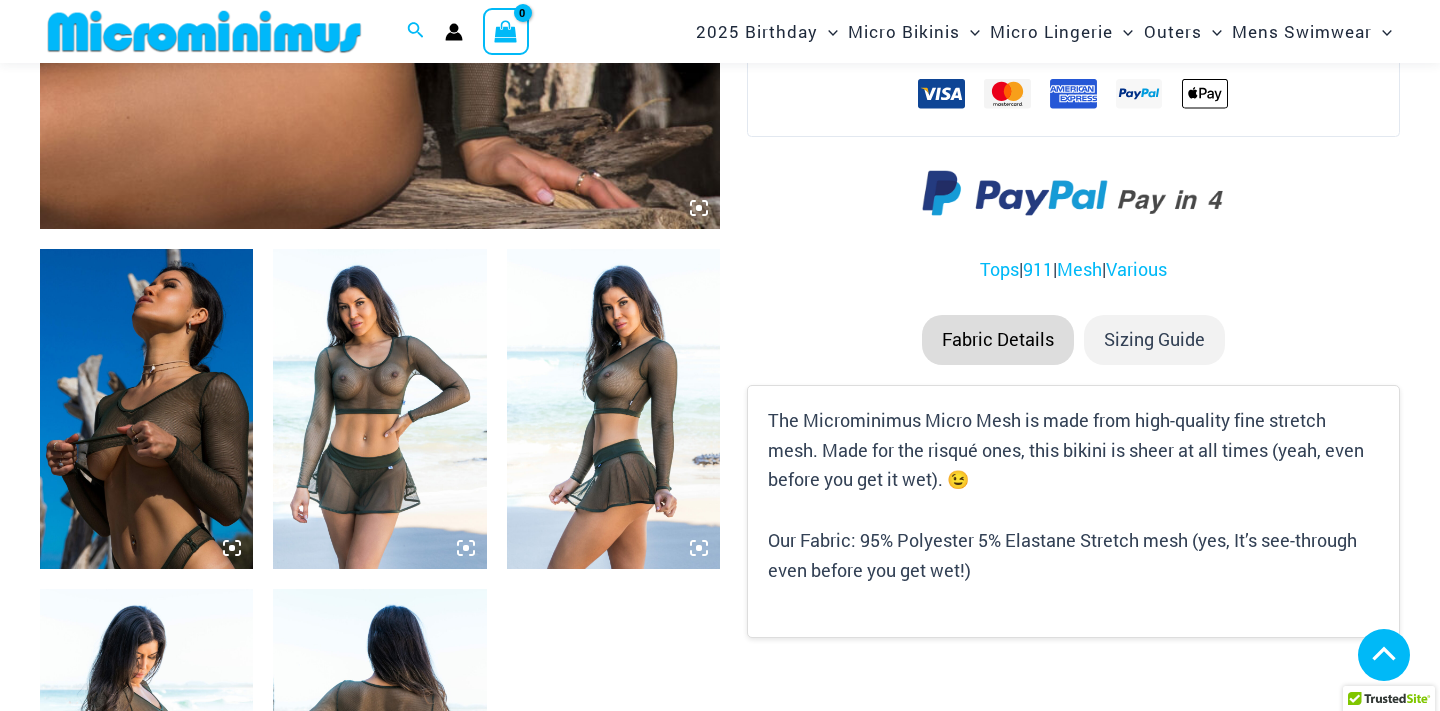click at bounding box center [146, 409] 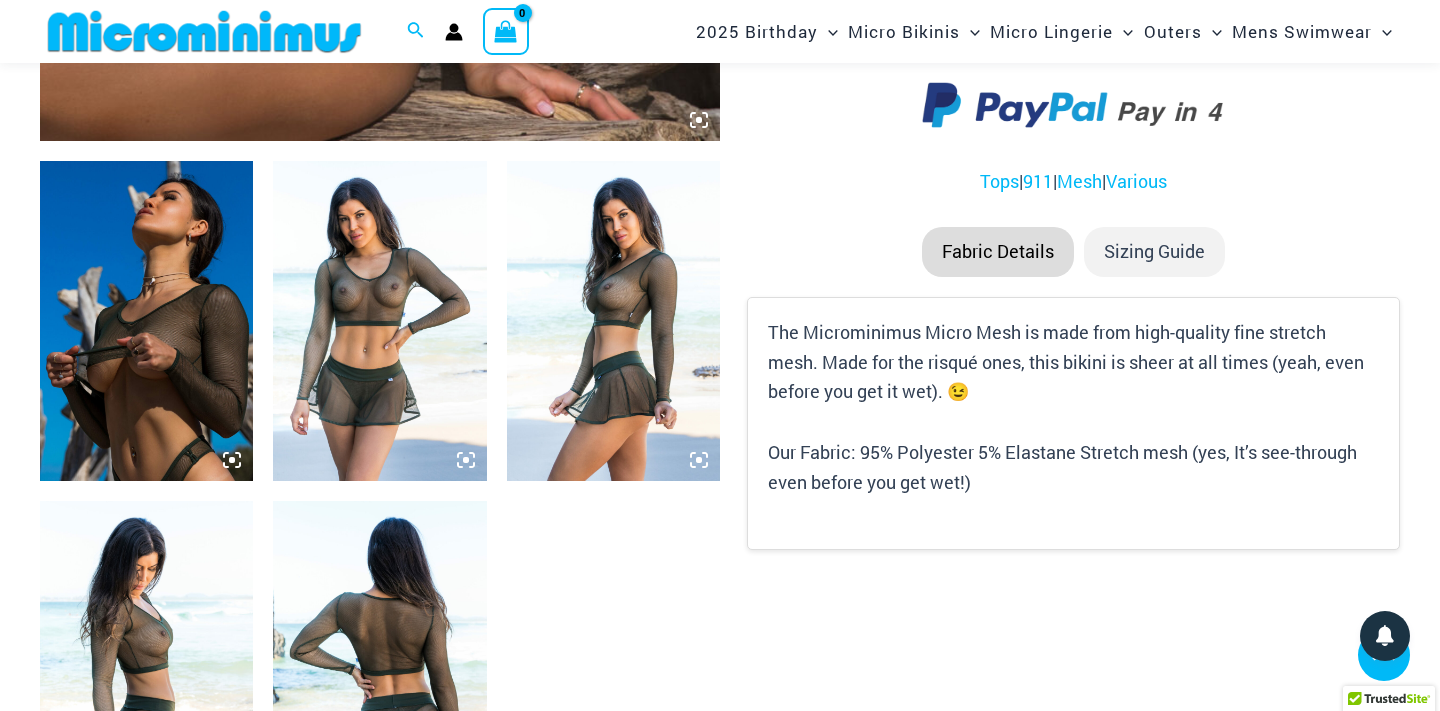 scroll, scrollTop: 932, scrollLeft: 0, axis: vertical 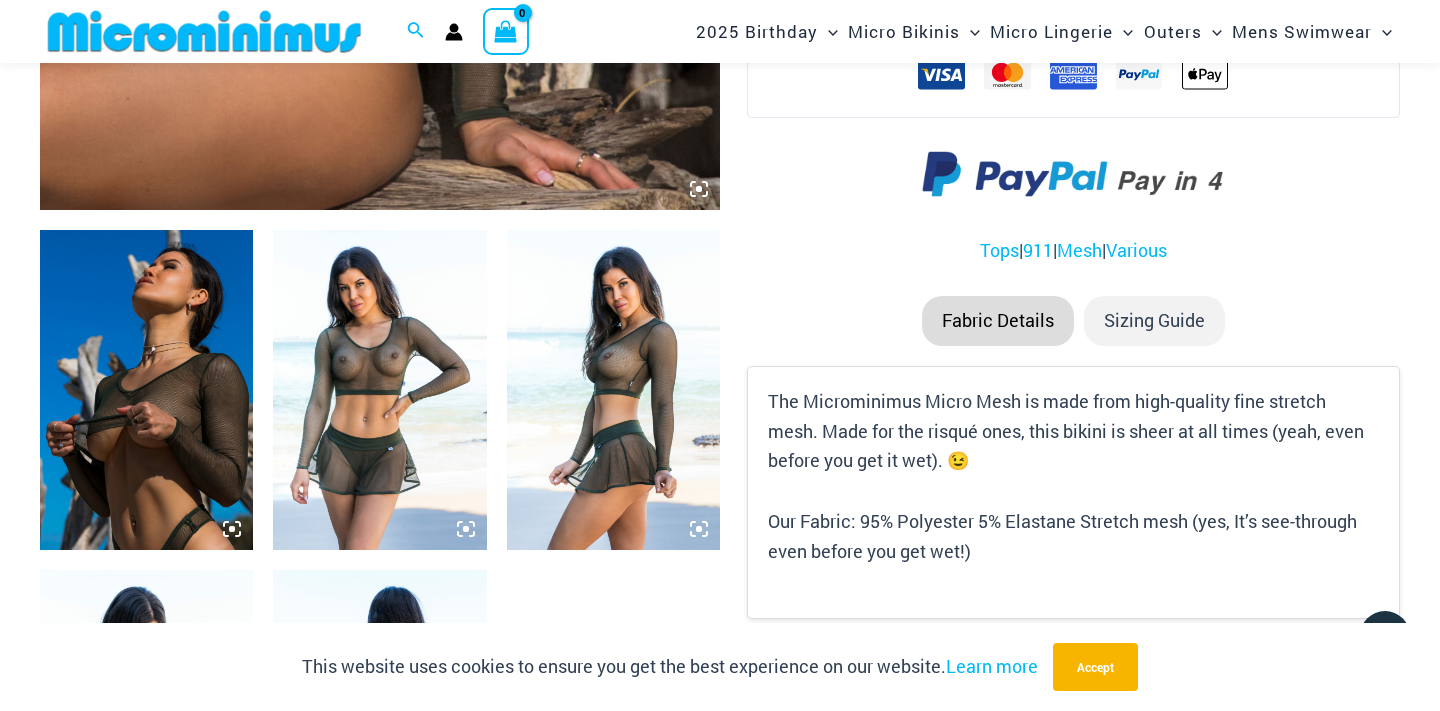 click at bounding box center (379, 390) 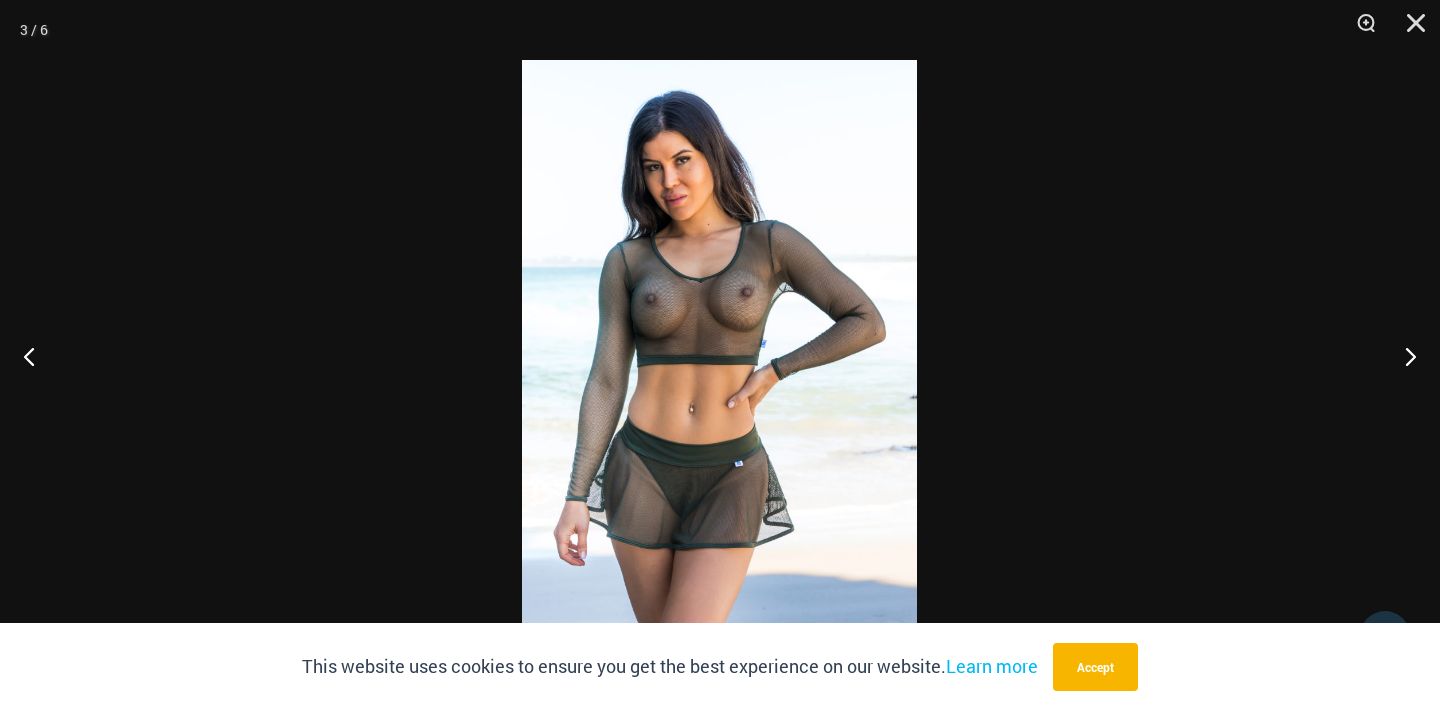 click at bounding box center (719, 355) 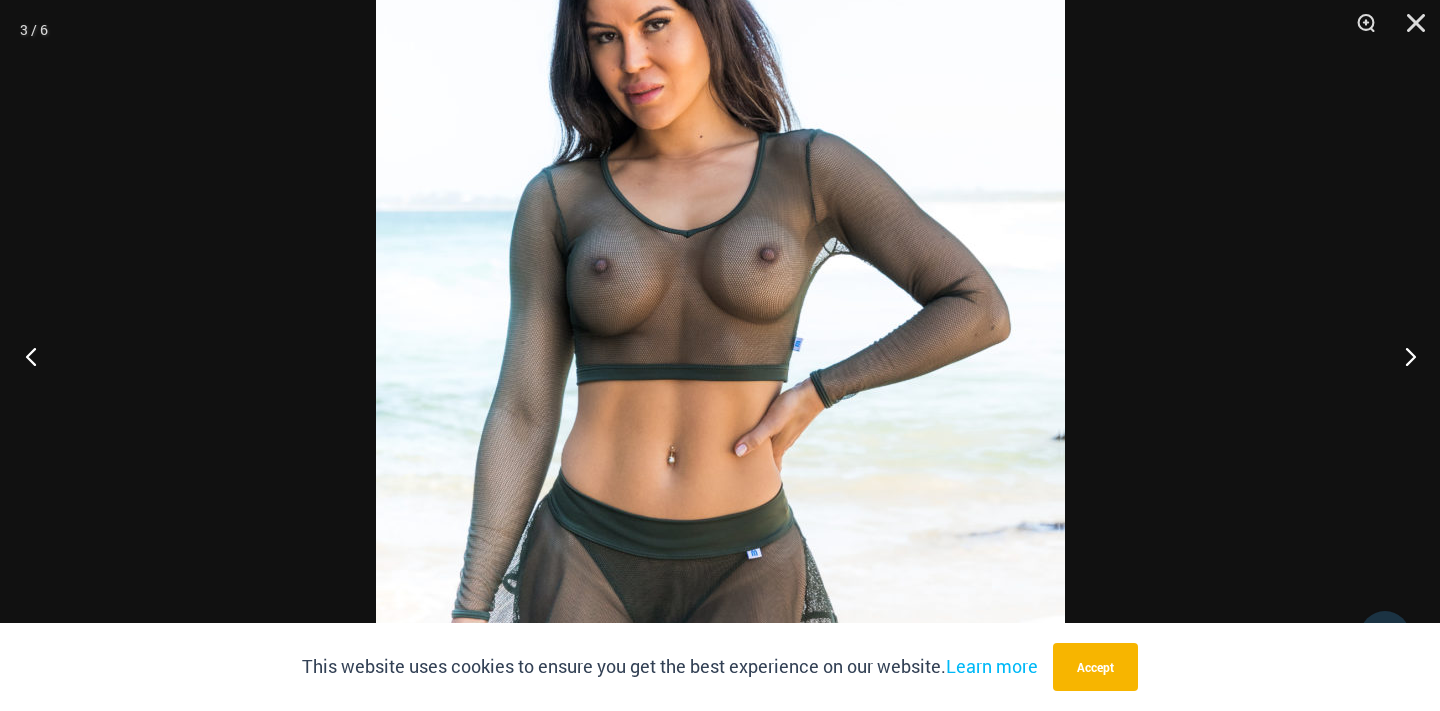 click at bounding box center (37, 356) 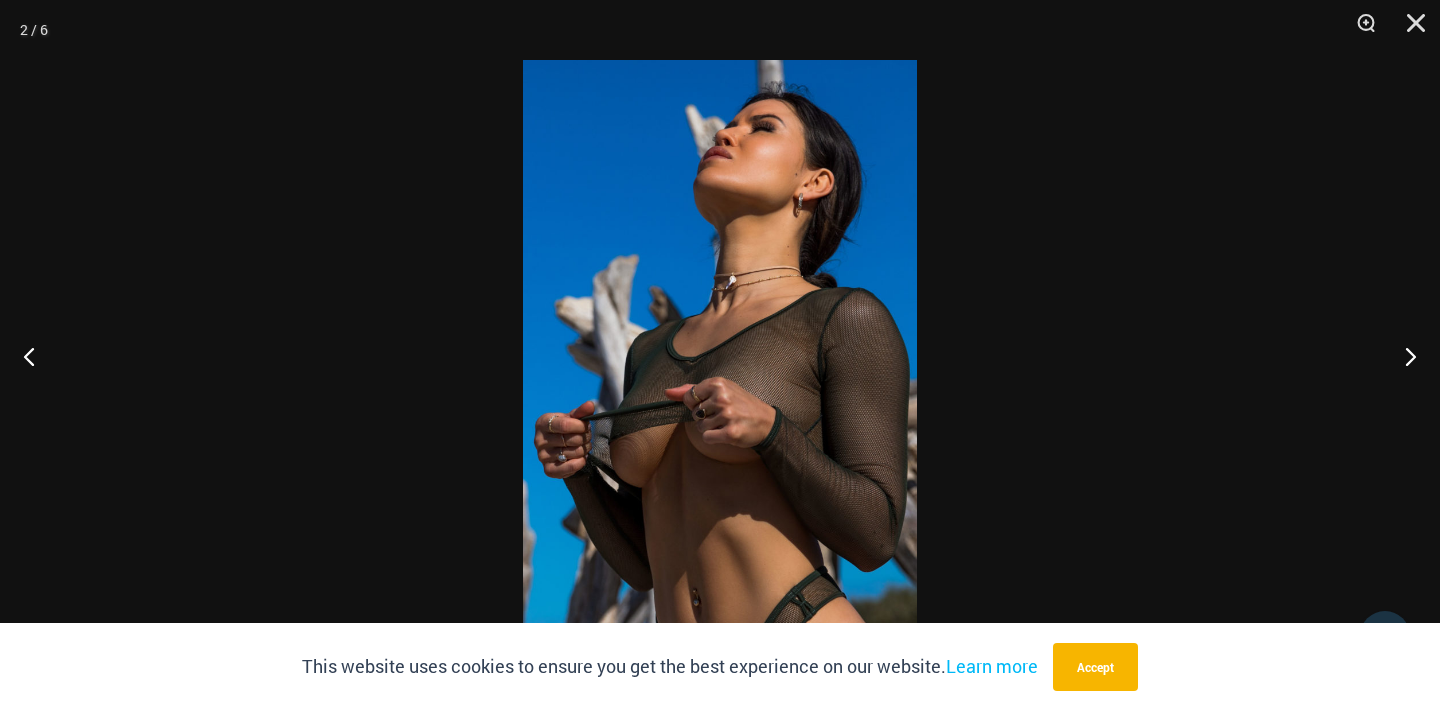 click at bounding box center [720, 355] 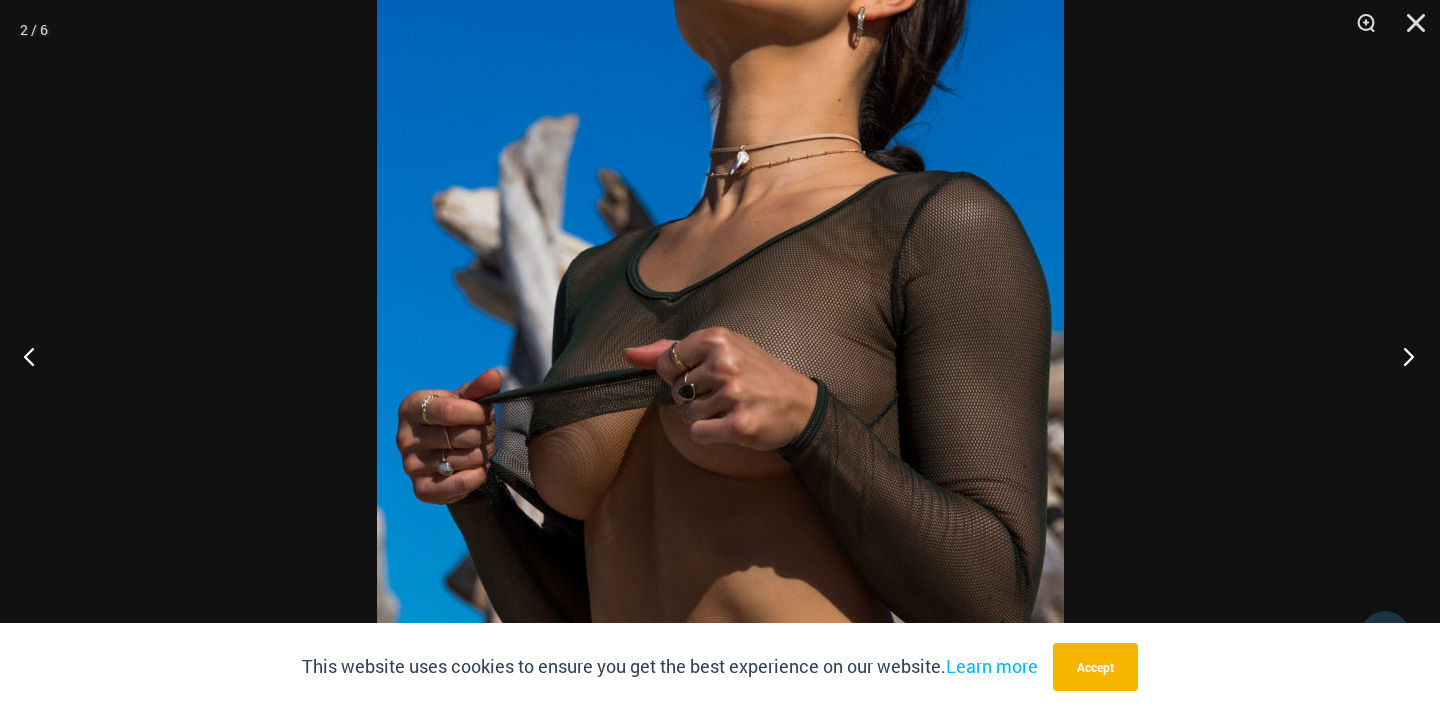 click at bounding box center (1402, 356) 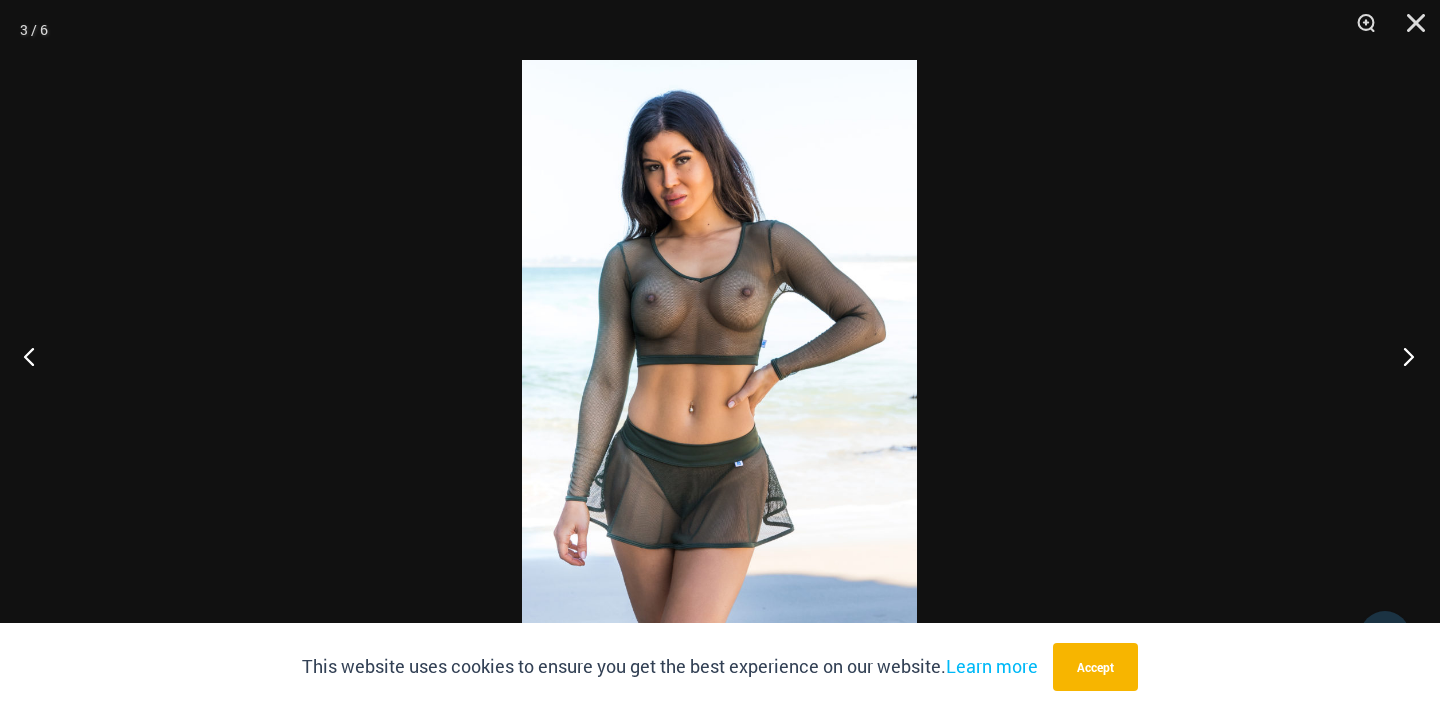 click at bounding box center (1402, 356) 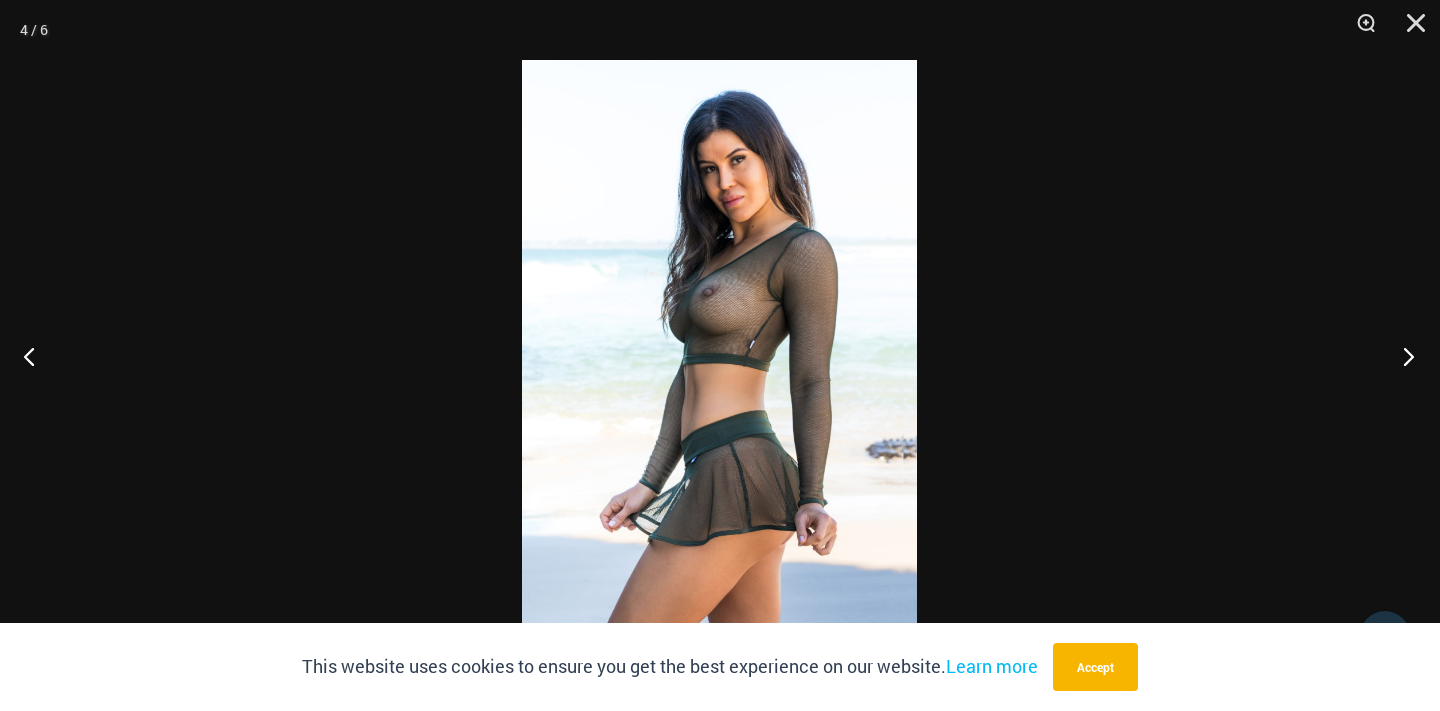 click at bounding box center (1402, 356) 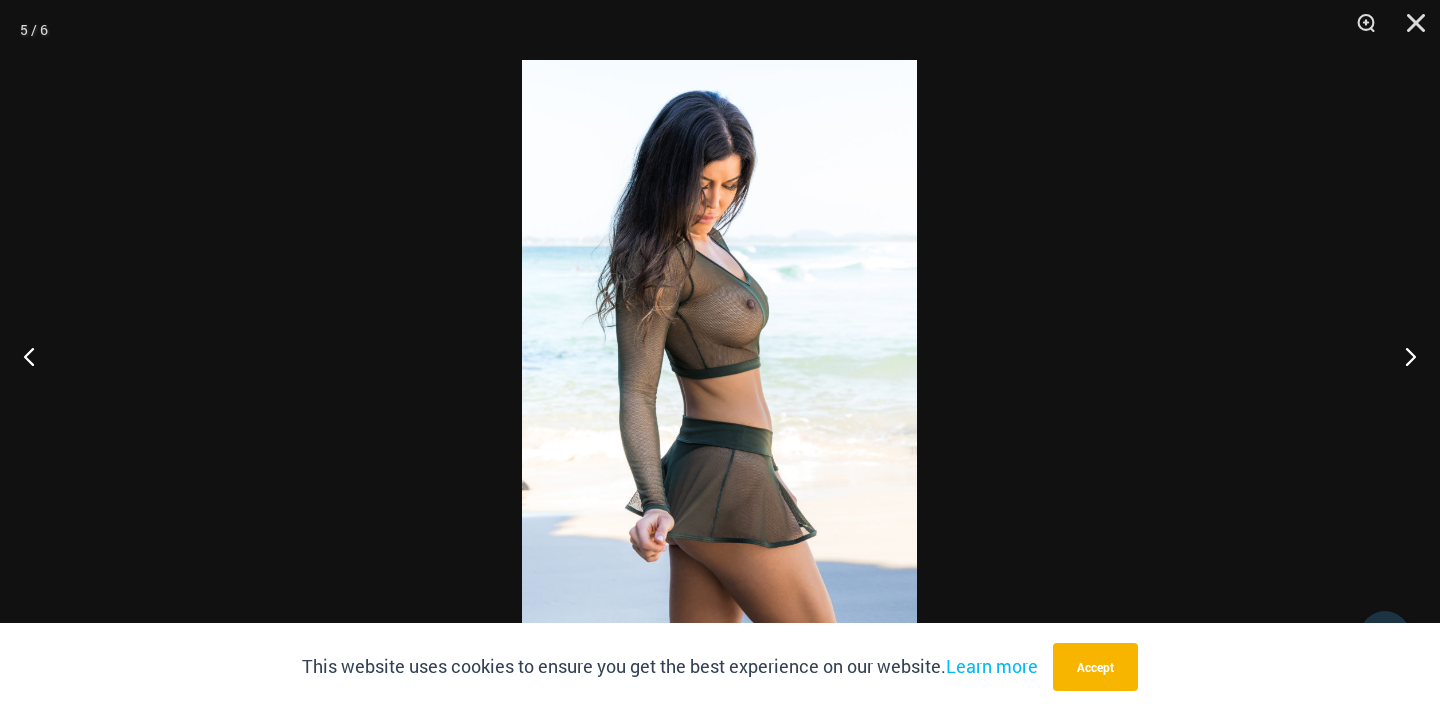 click at bounding box center [719, 355] 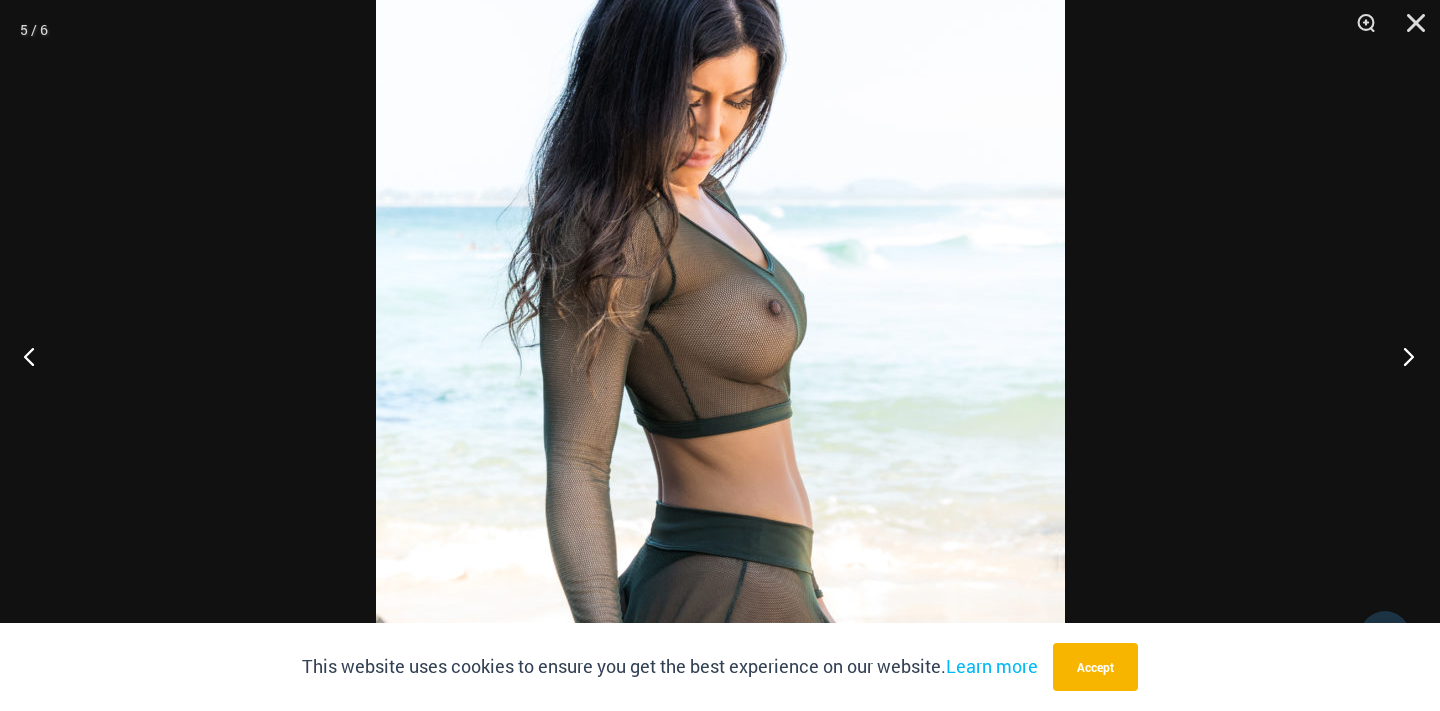 click at bounding box center (1402, 356) 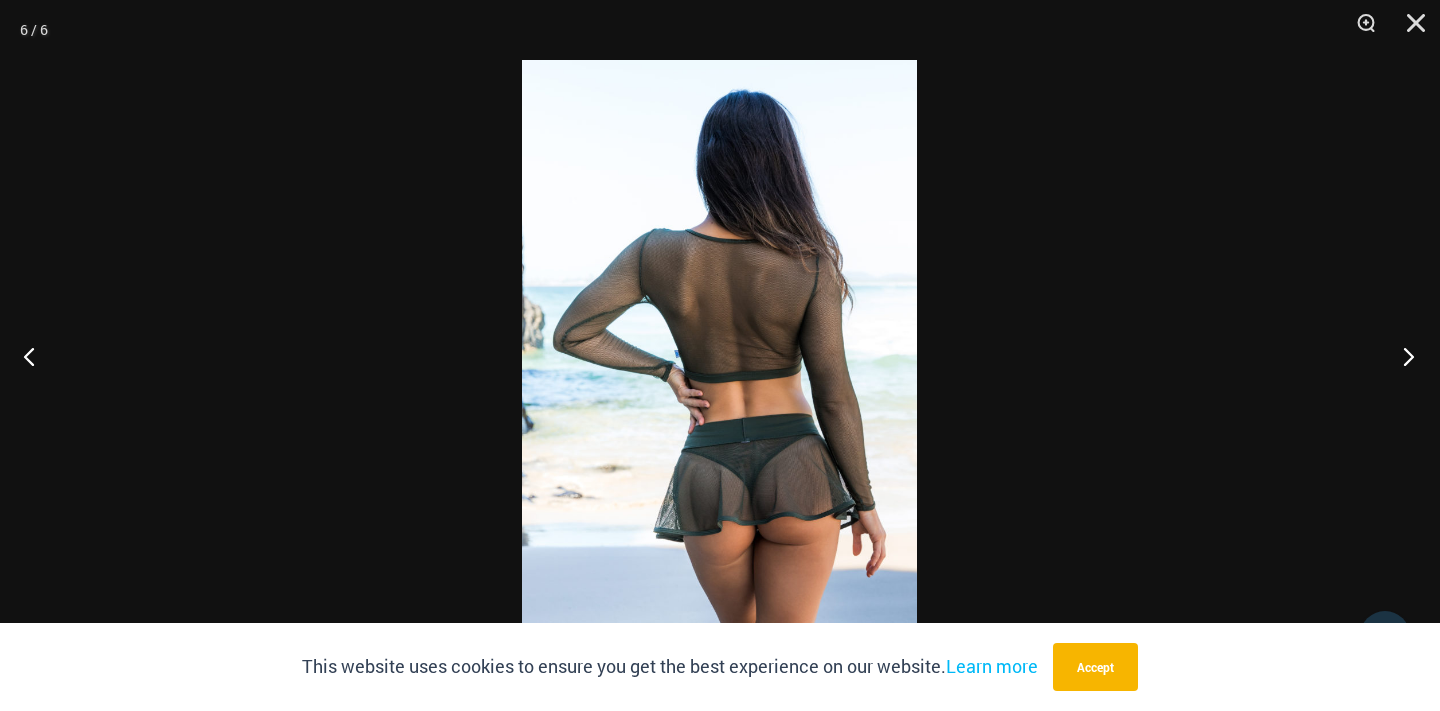 click at bounding box center [1402, 356] 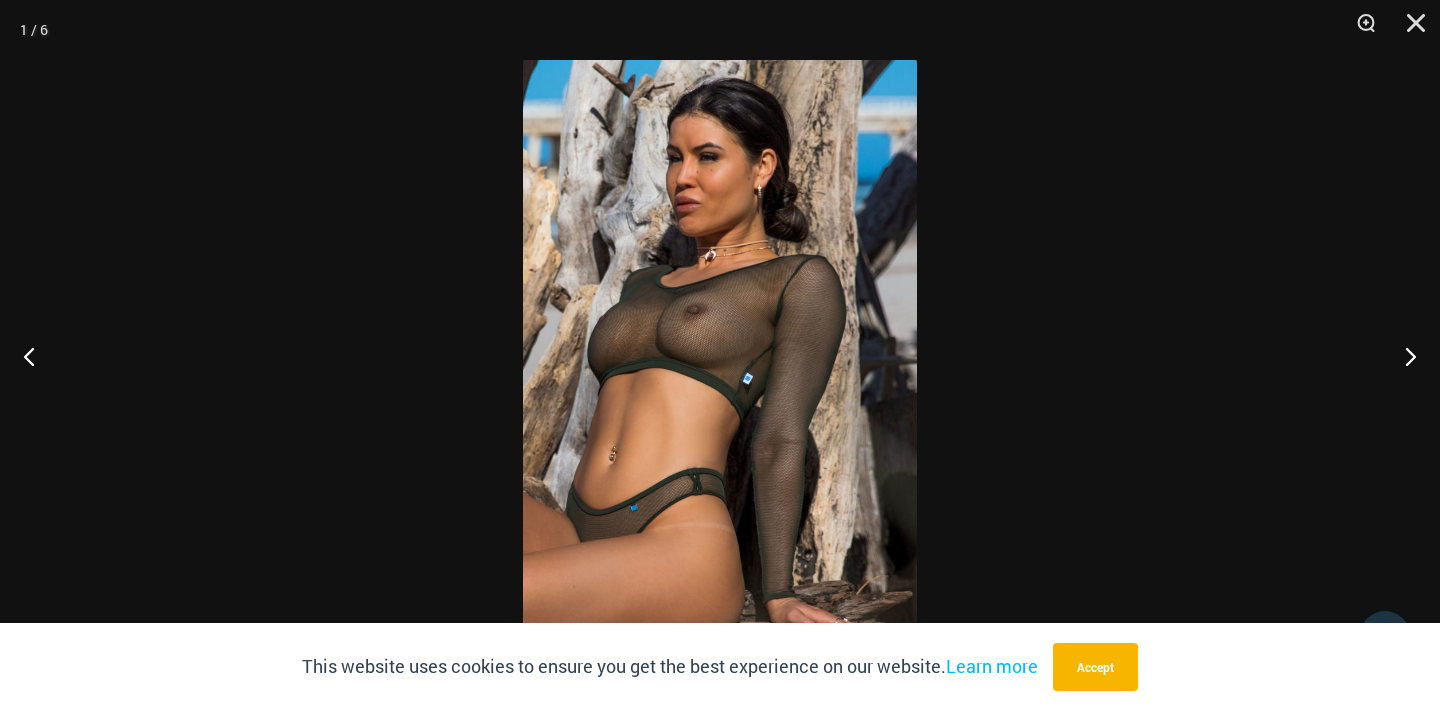 click at bounding box center (720, 355) 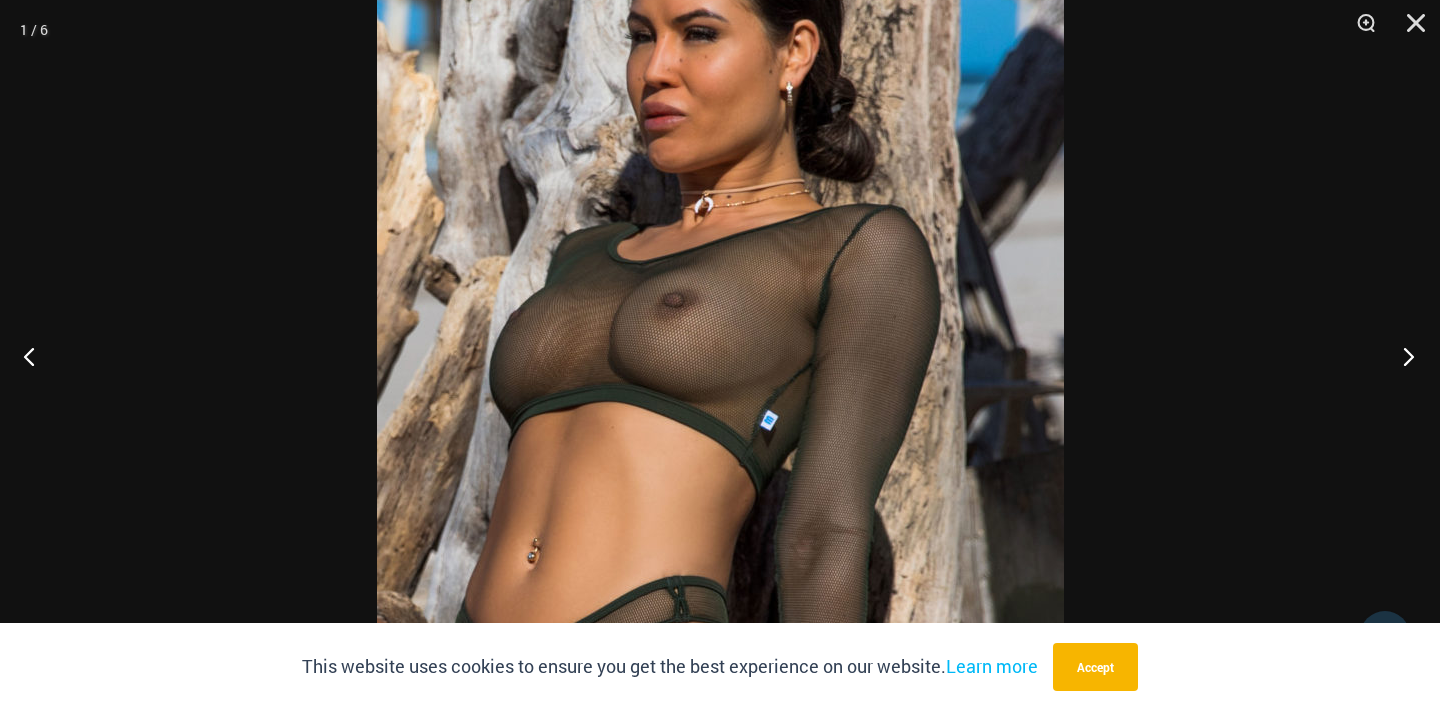 click at bounding box center [1402, 356] 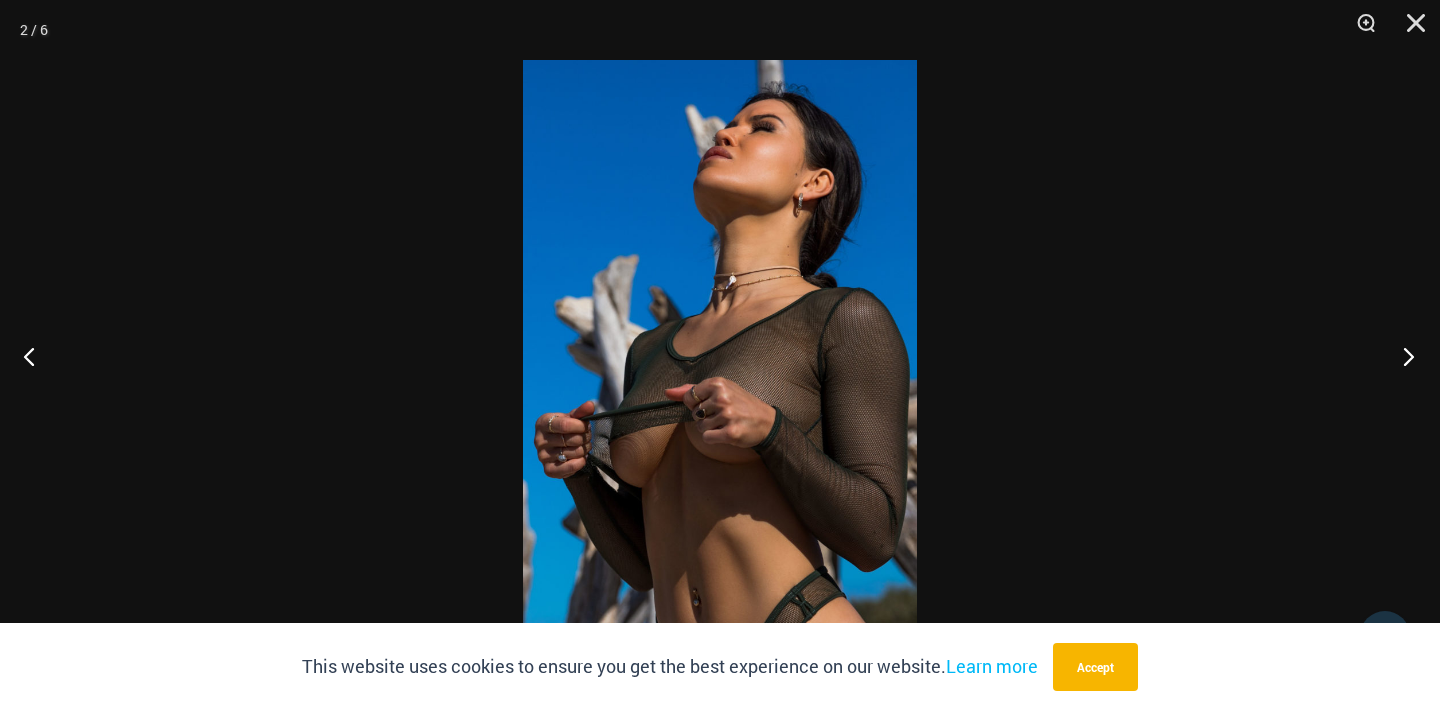 click at bounding box center (1402, 356) 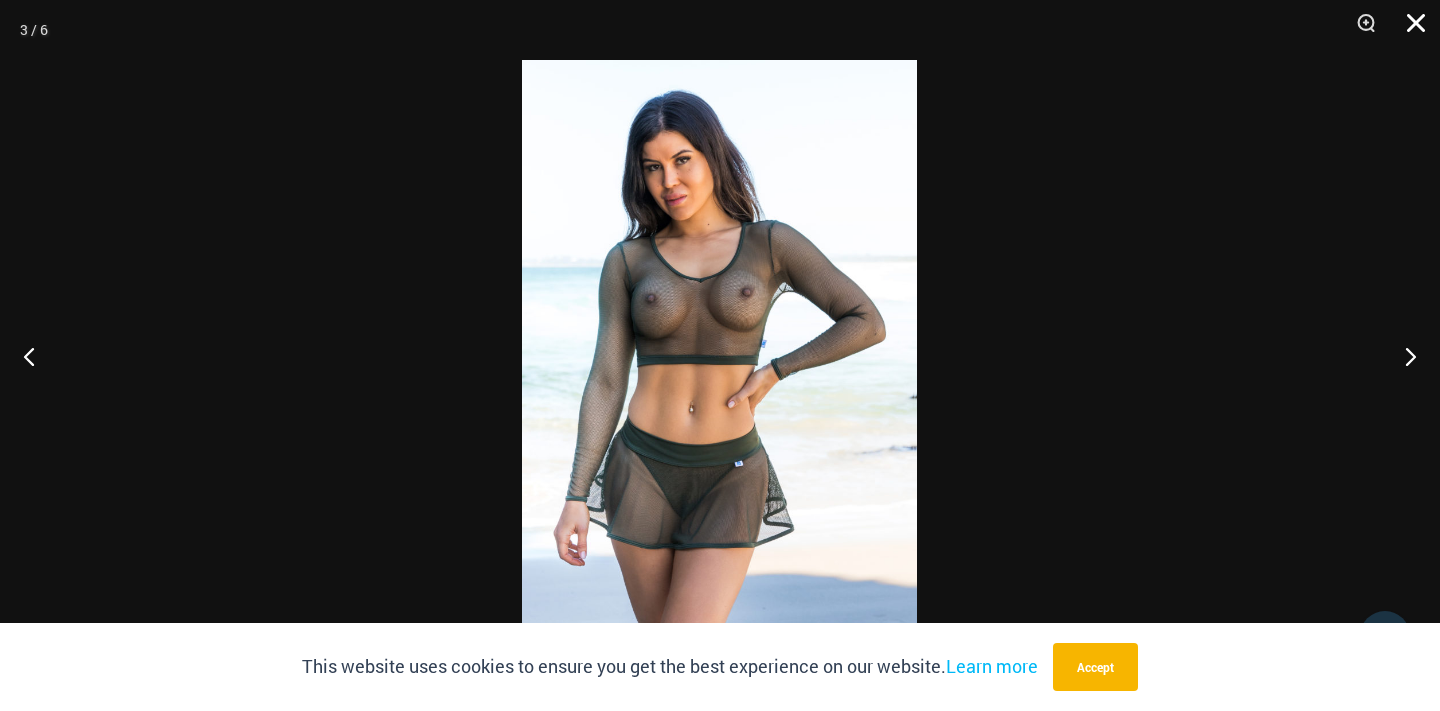 click at bounding box center [1409, 30] 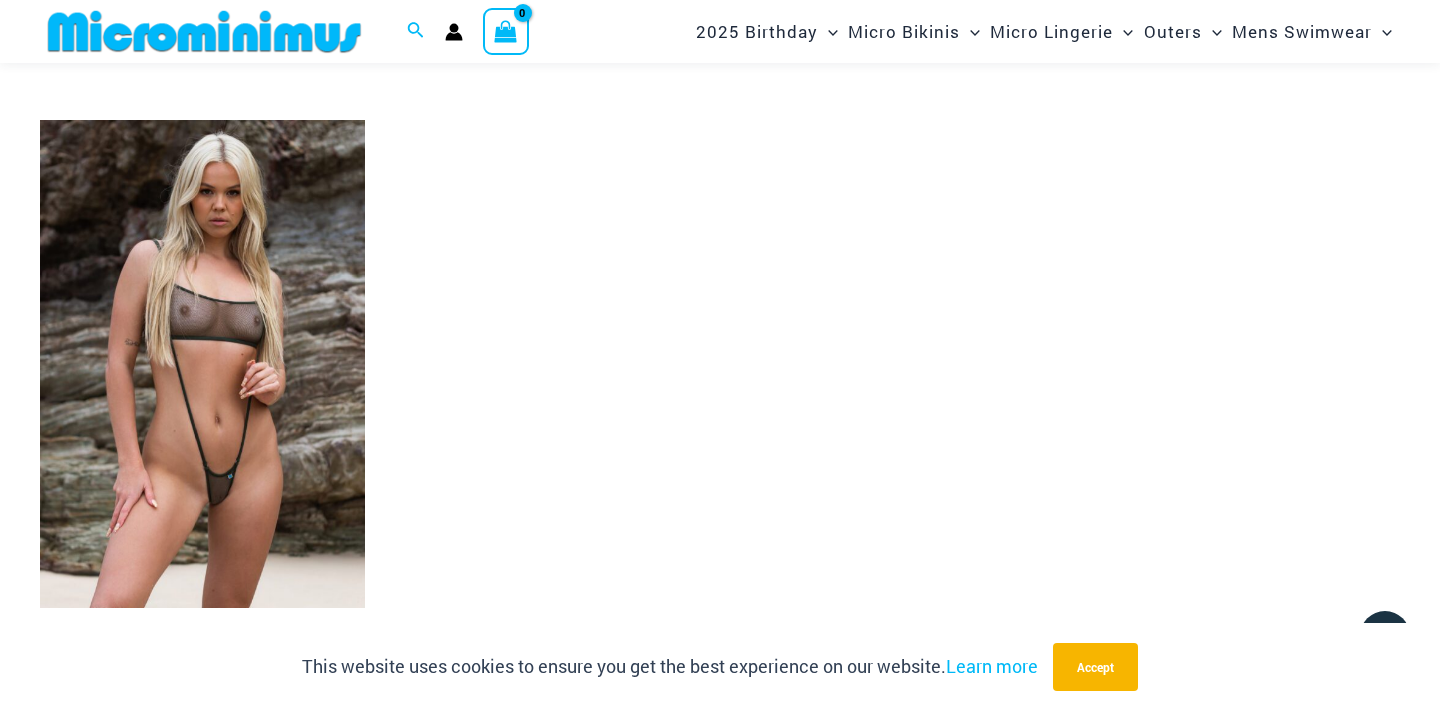 scroll, scrollTop: 2477, scrollLeft: 0, axis: vertical 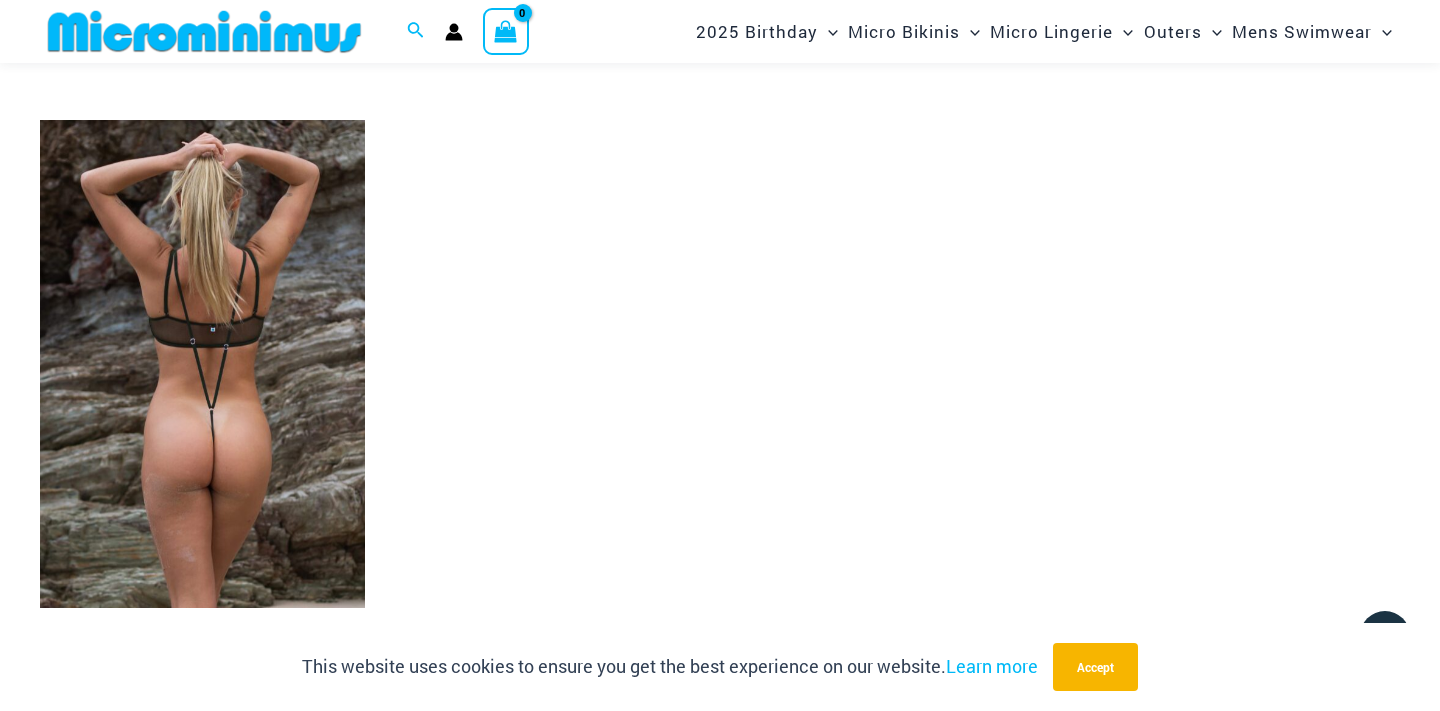 click at bounding box center [202, 364] 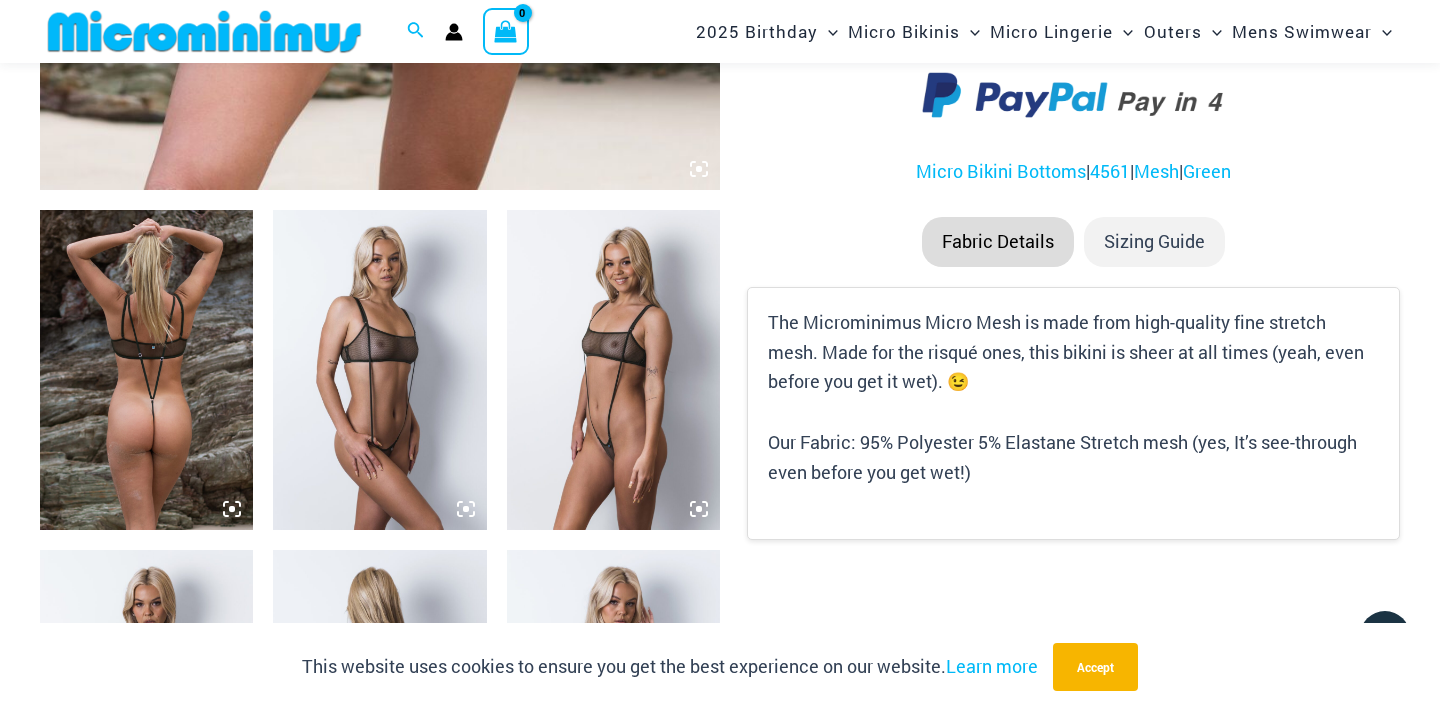 scroll, scrollTop: 955, scrollLeft: 0, axis: vertical 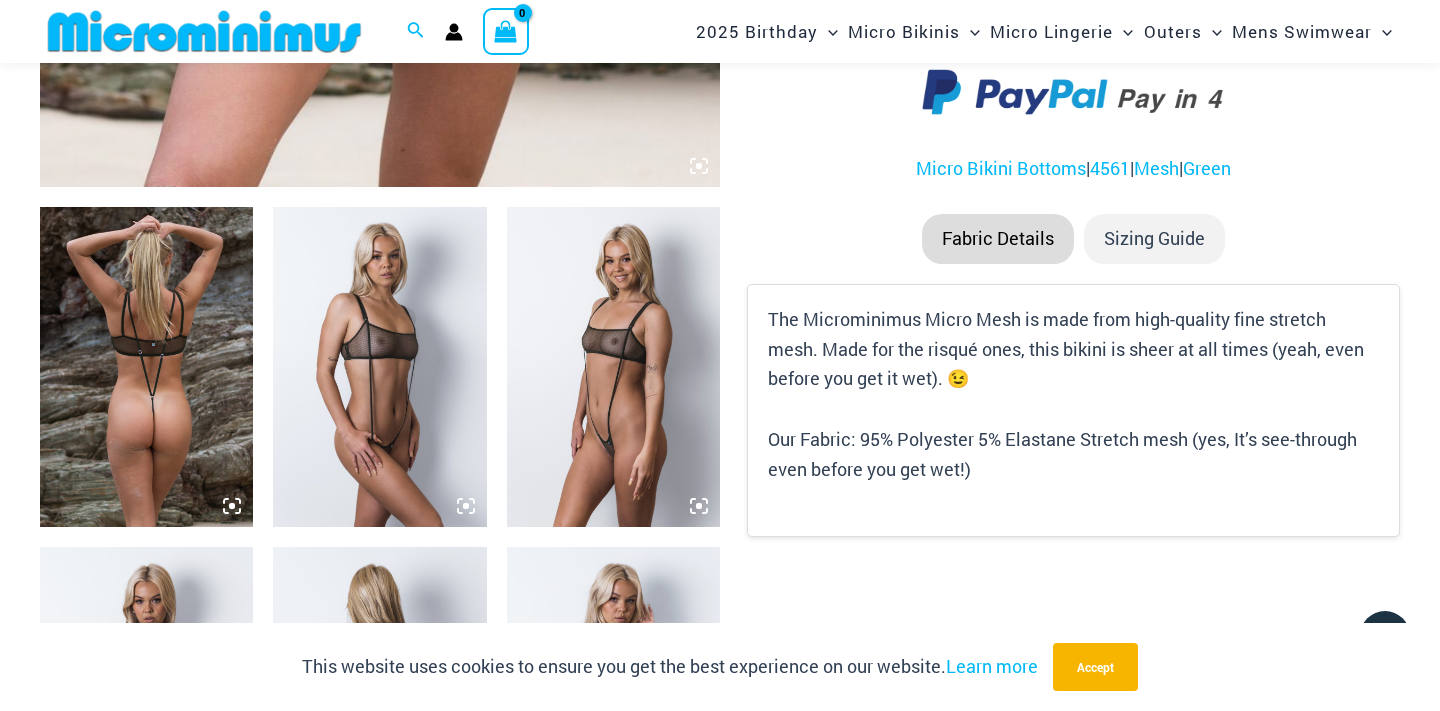 click at bounding box center [379, 367] 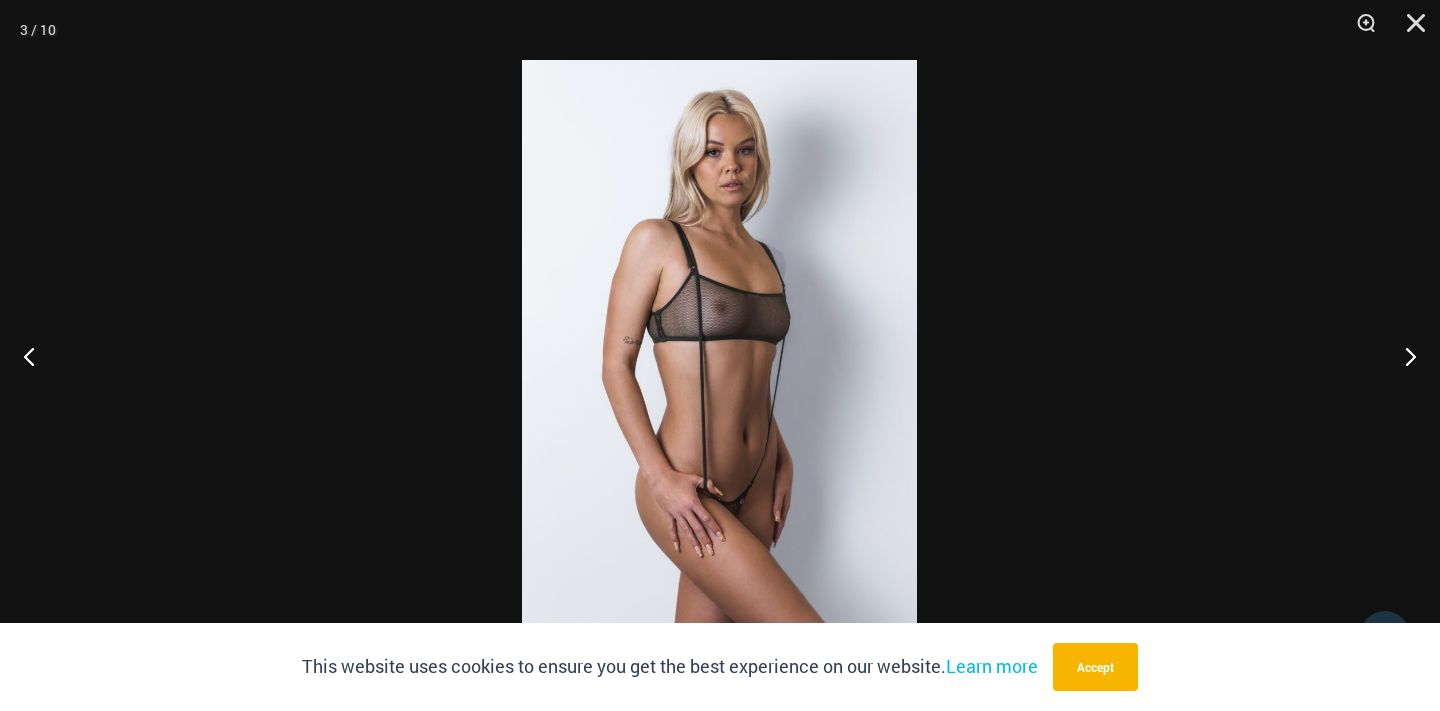 click at bounding box center (719, 355) 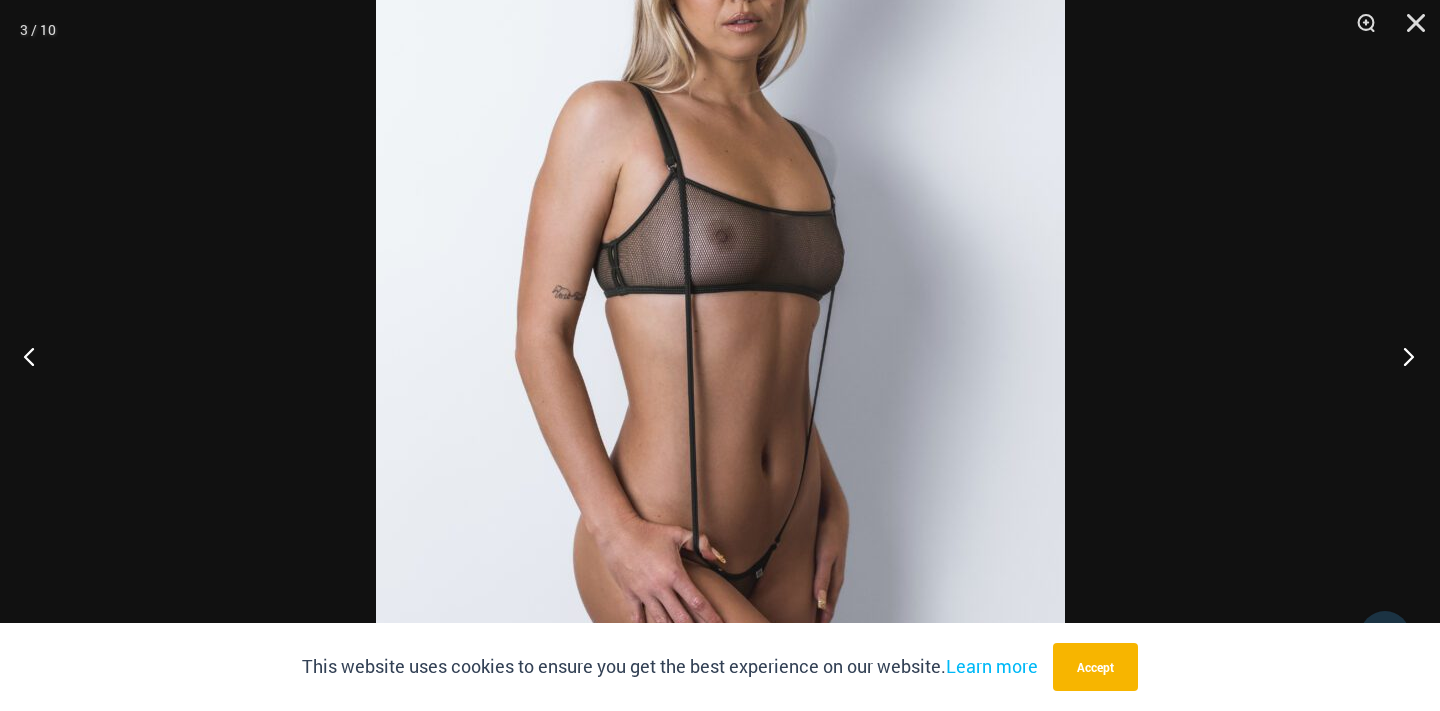 click at bounding box center (1402, 356) 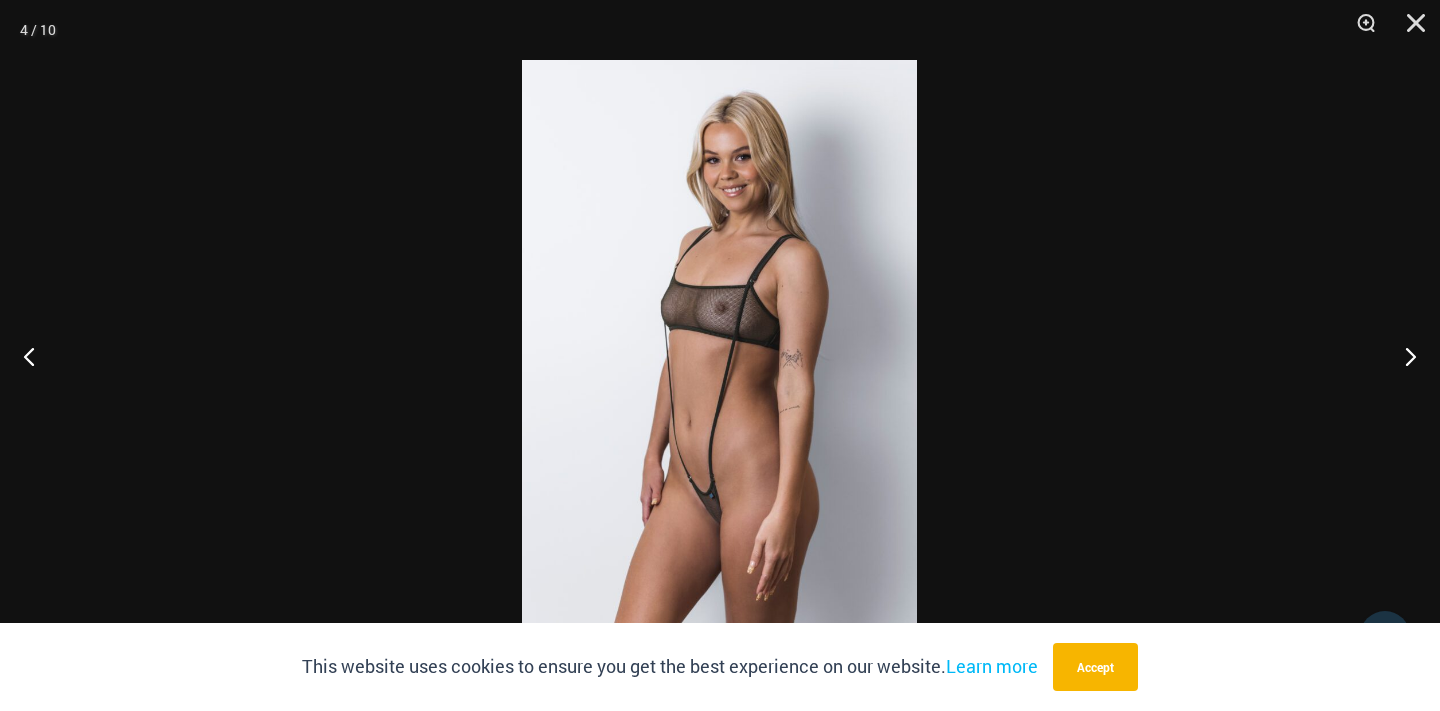 click at bounding box center [719, 355] 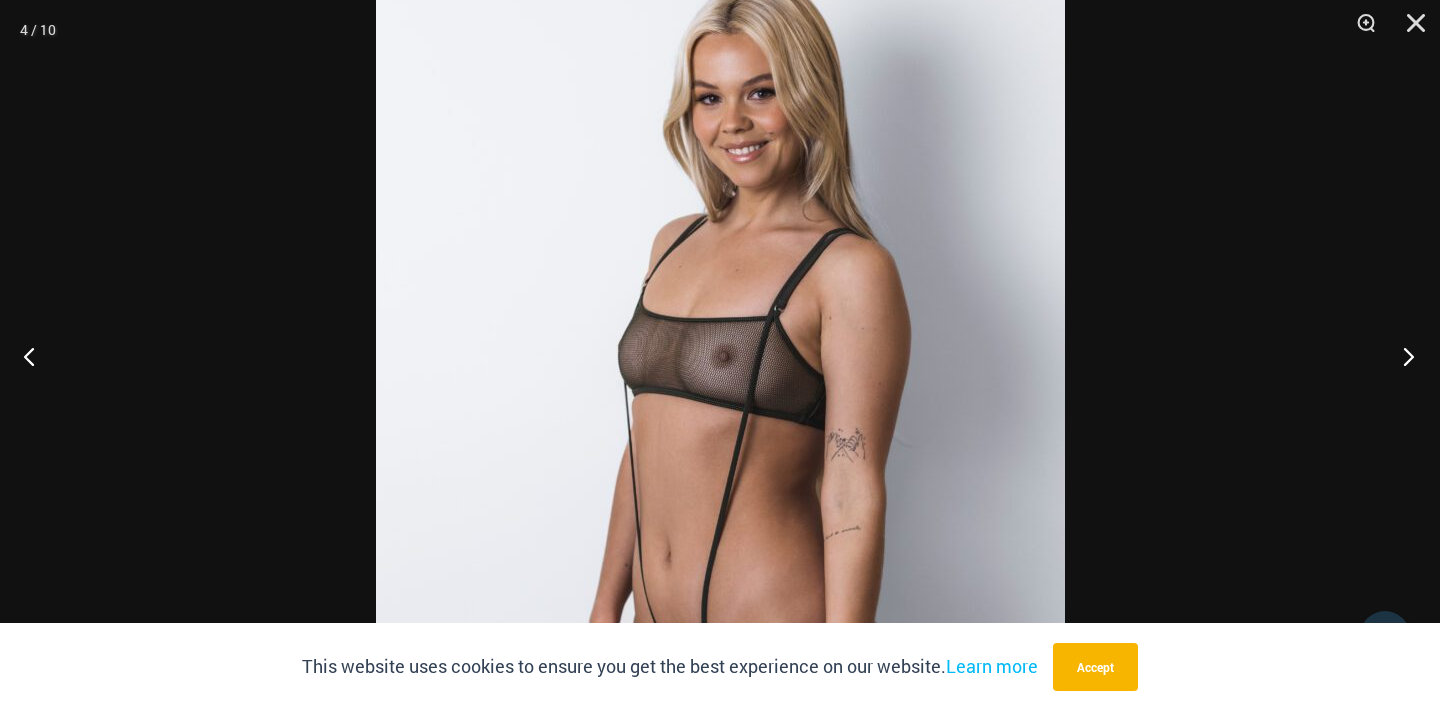 click at bounding box center [1402, 356] 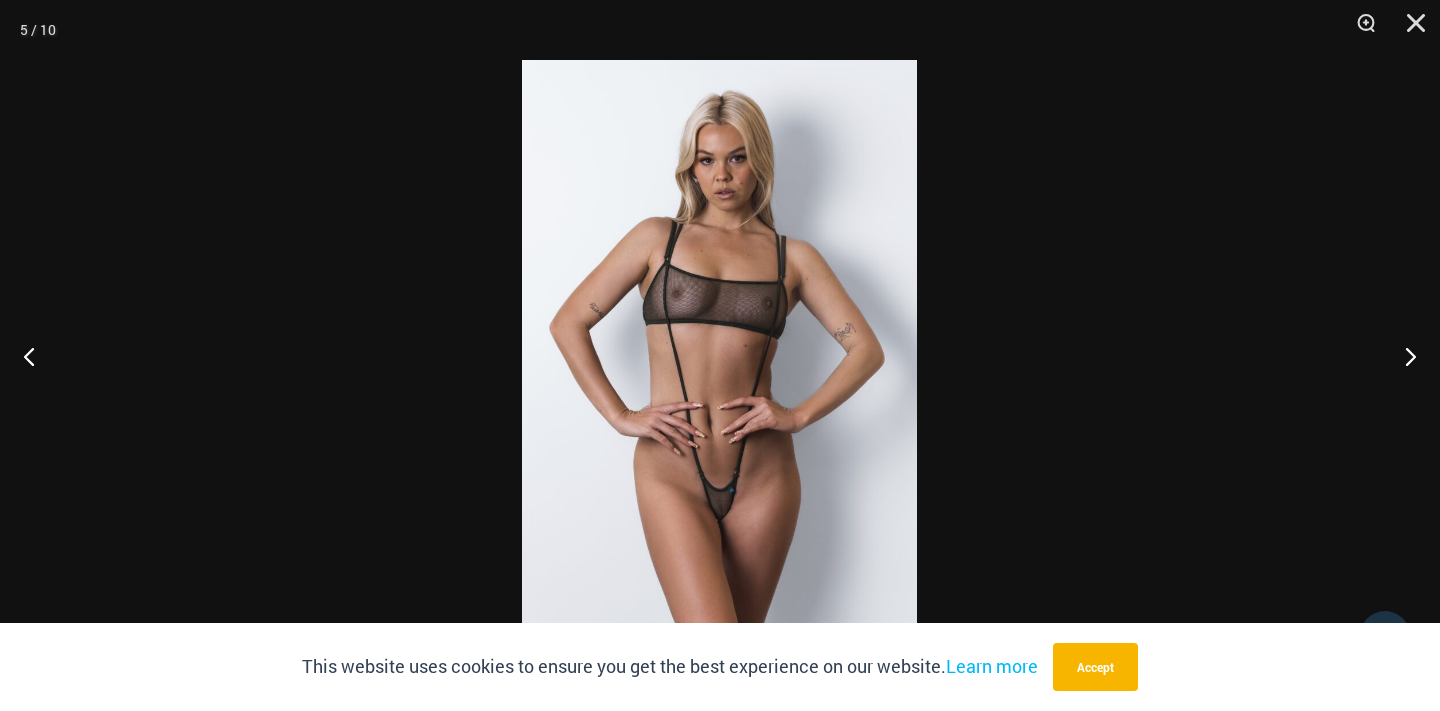 click at bounding box center [719, 355] 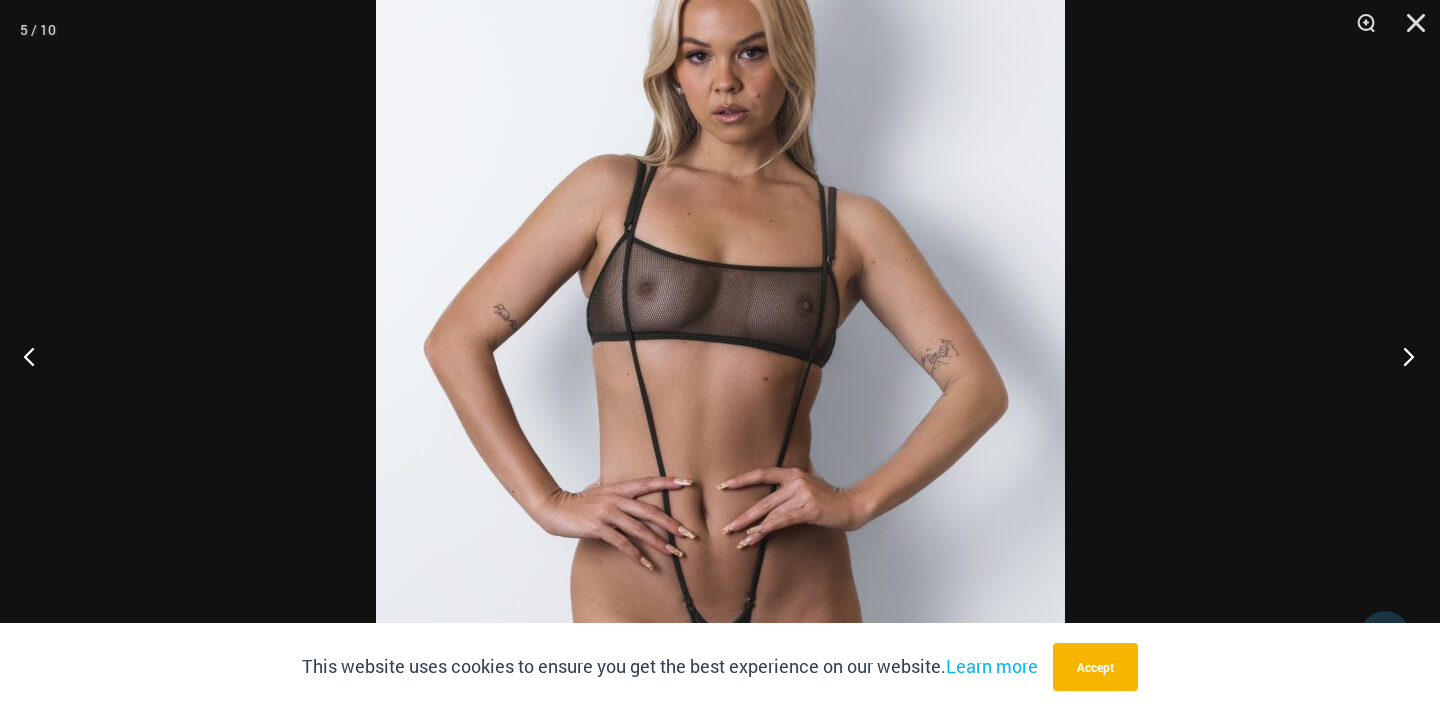click at bounding box center (1402, 356) 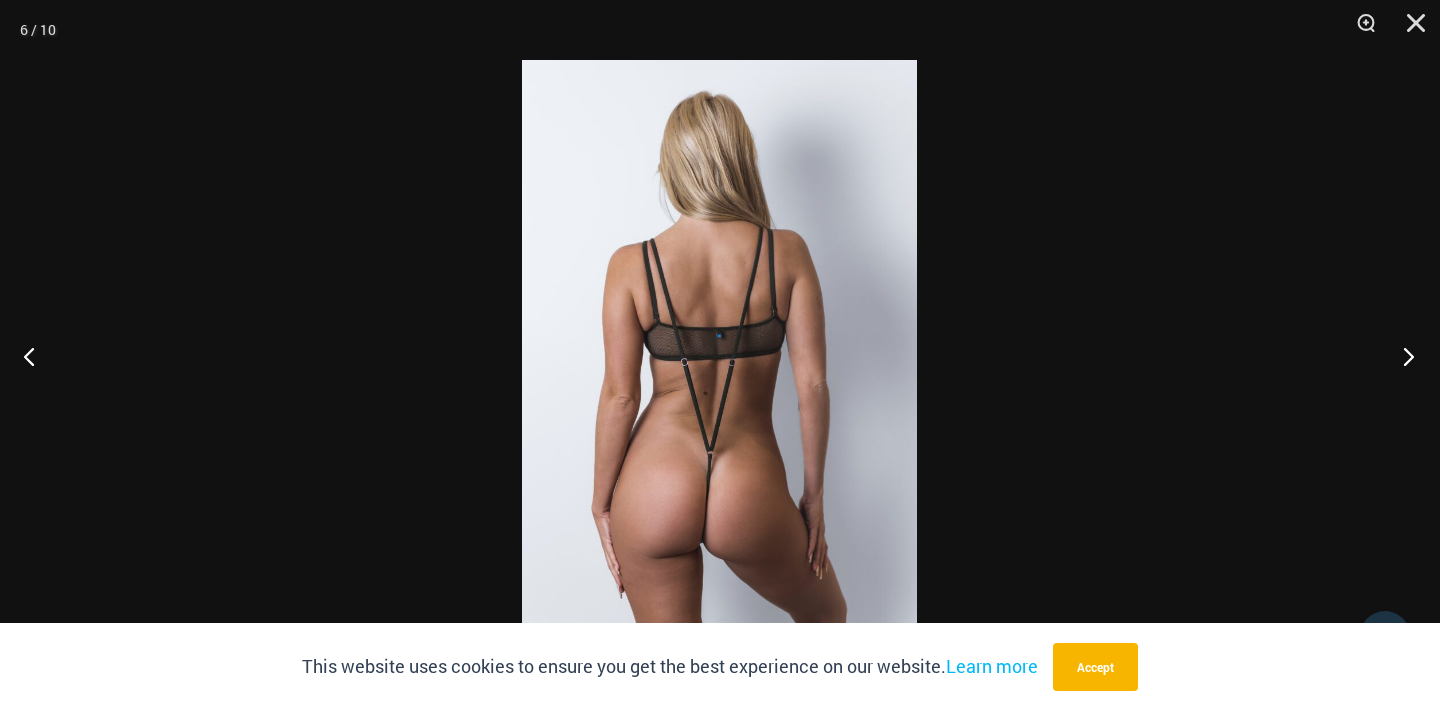 click at bounding box center [1402, 356] 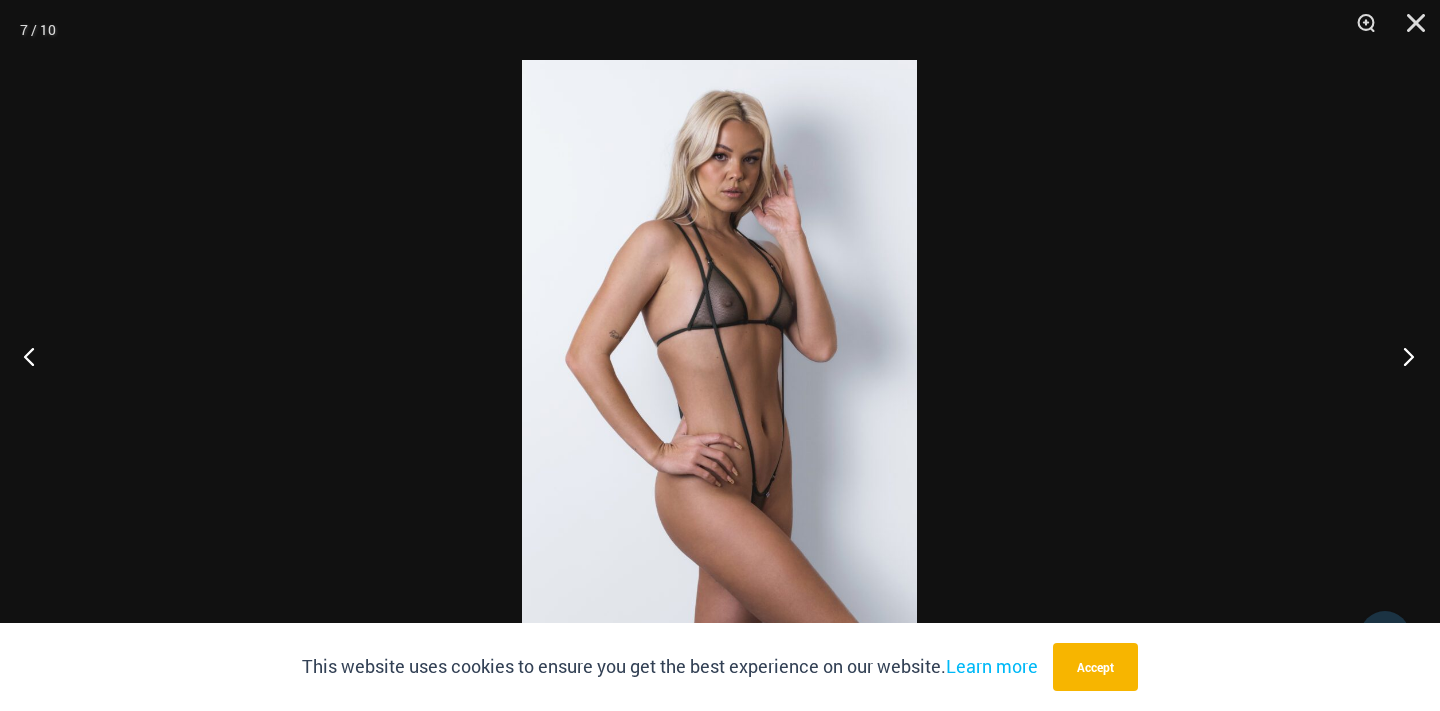 click at bounding box center (1402, 356) 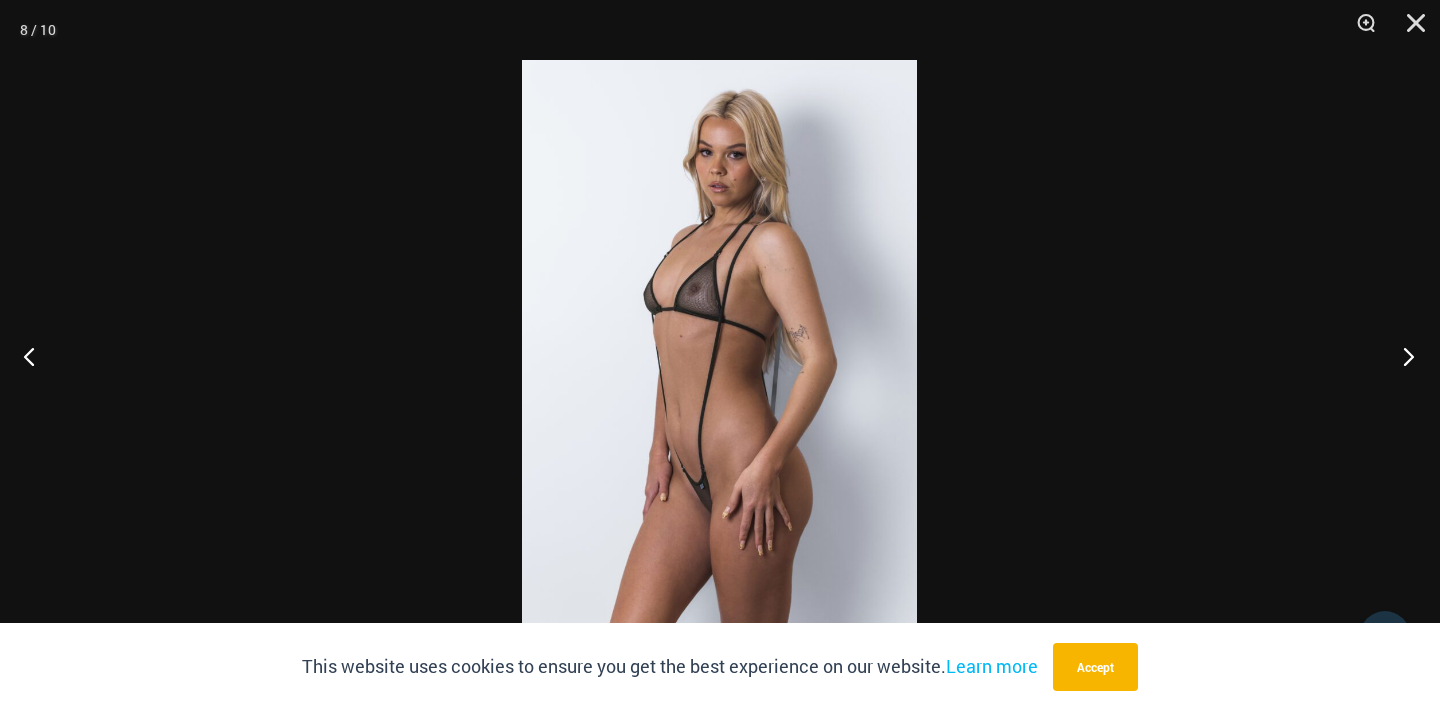 click at bounding box center (1402, 356) 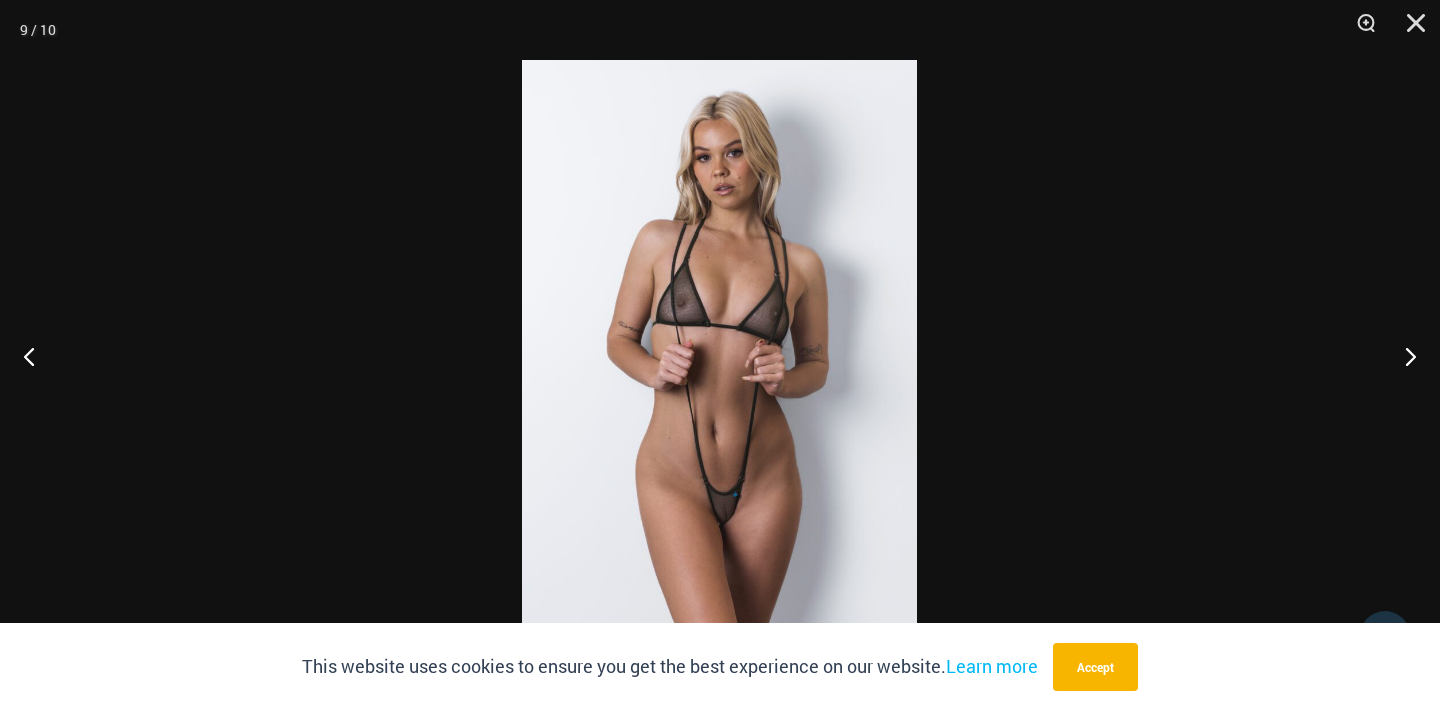 click at bounding box center [719, 355] 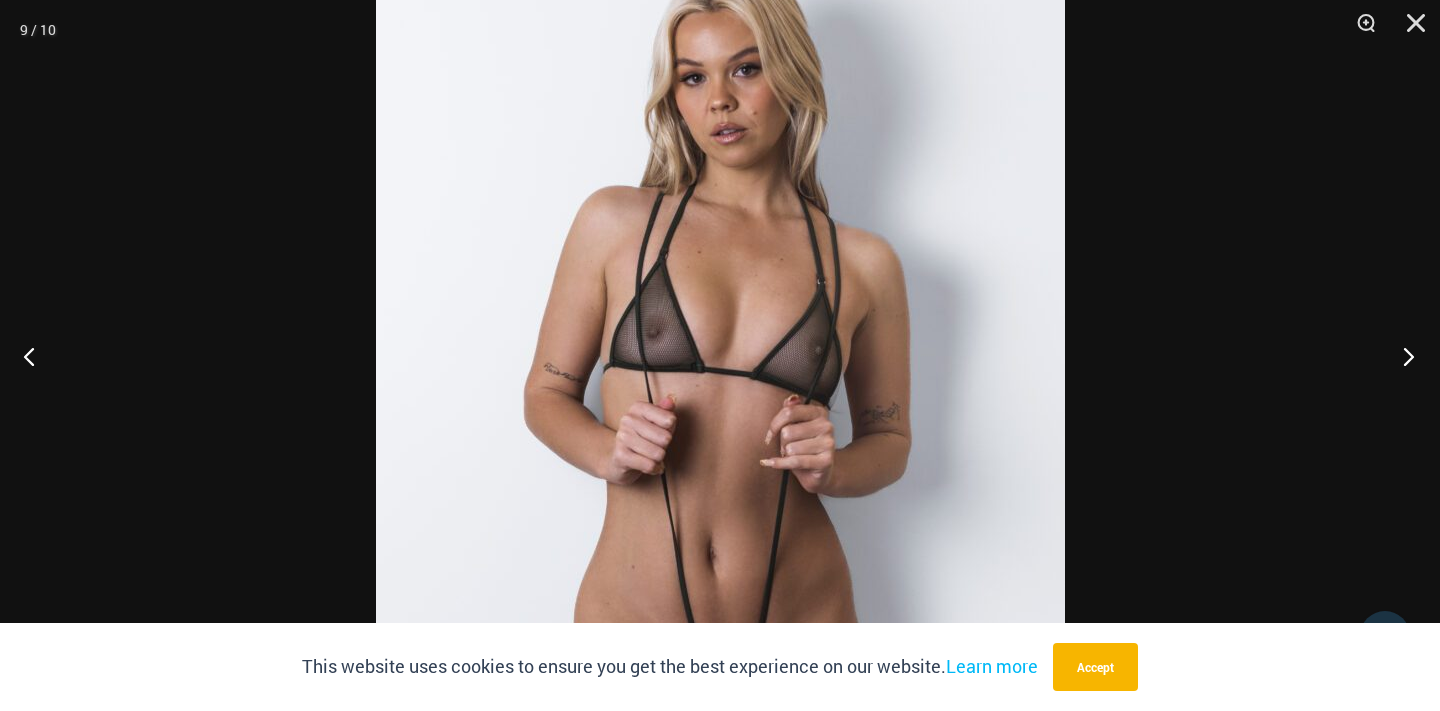 click at bounding box center [1402, 356] 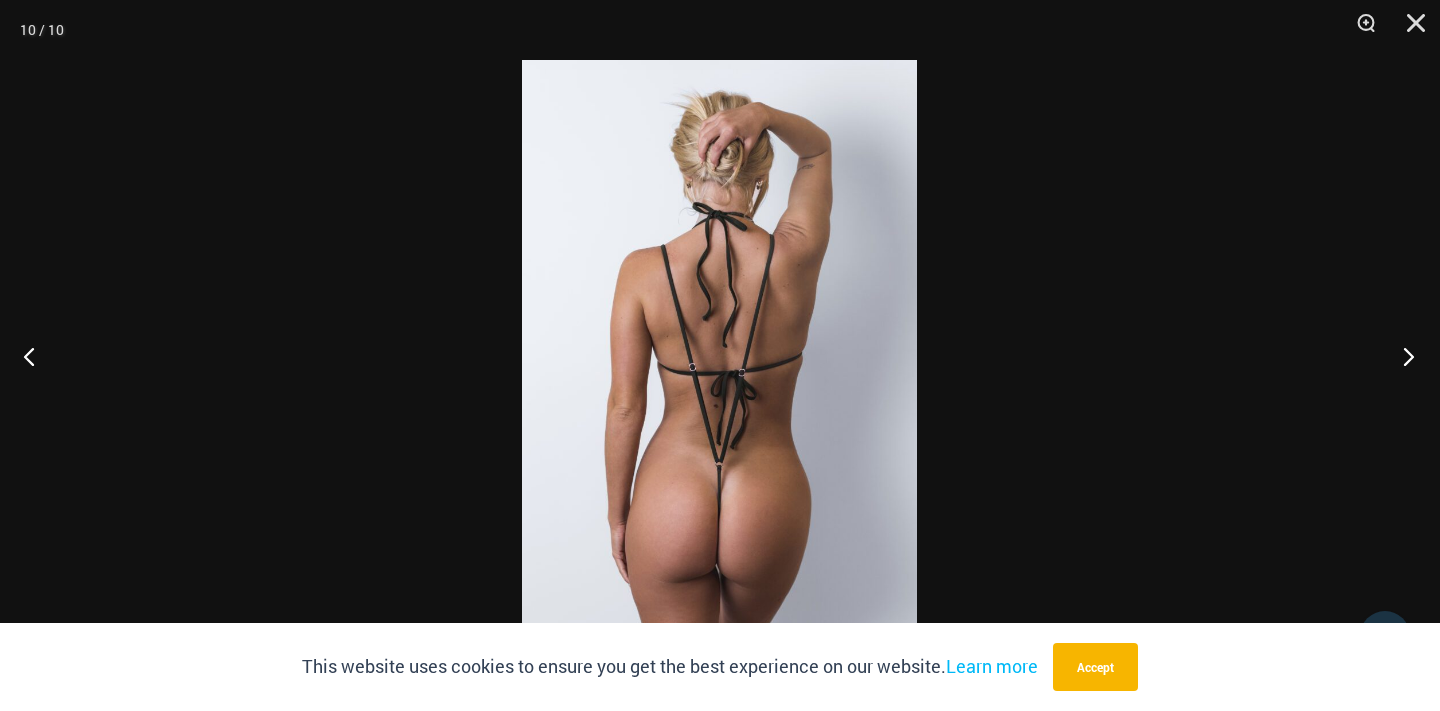 click at bounding box center [1402, 356] 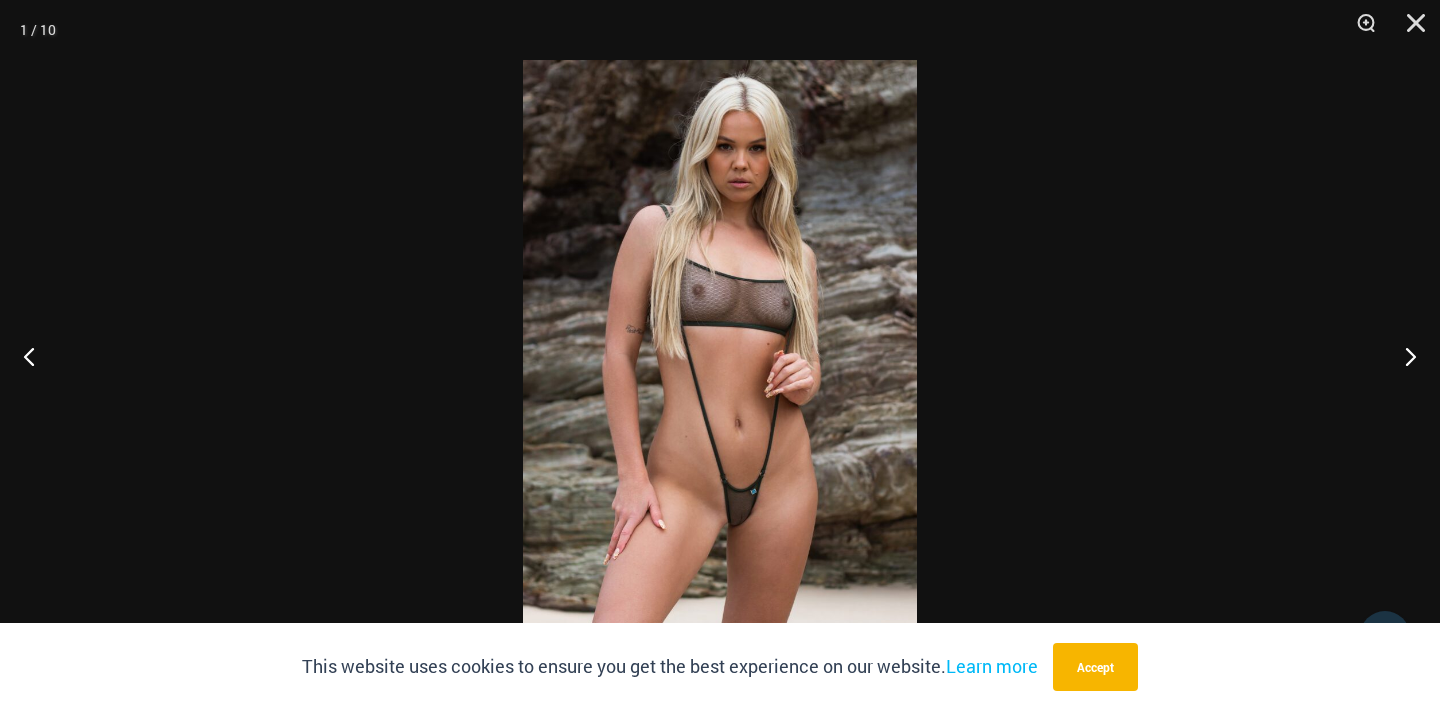 click at bounding box center [720, 355] 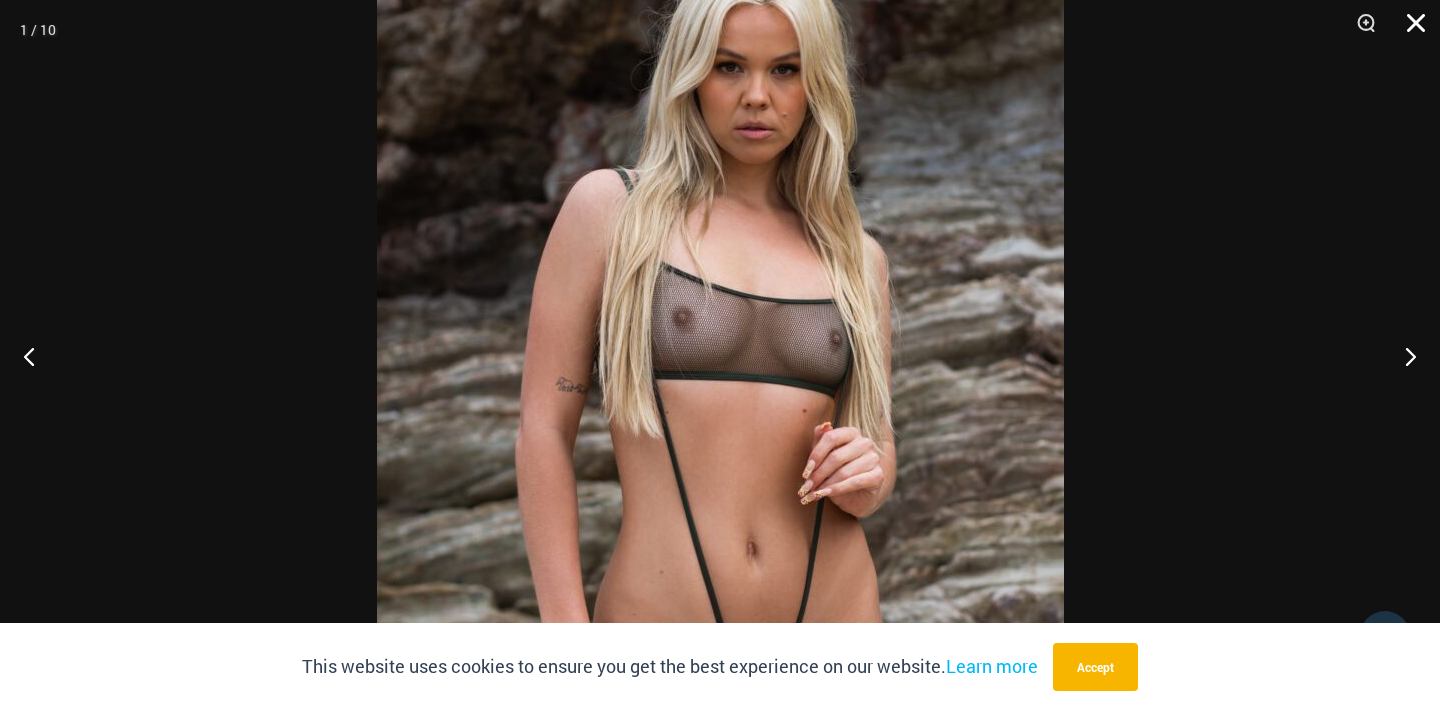 click at bounding box center [1409, 30] 